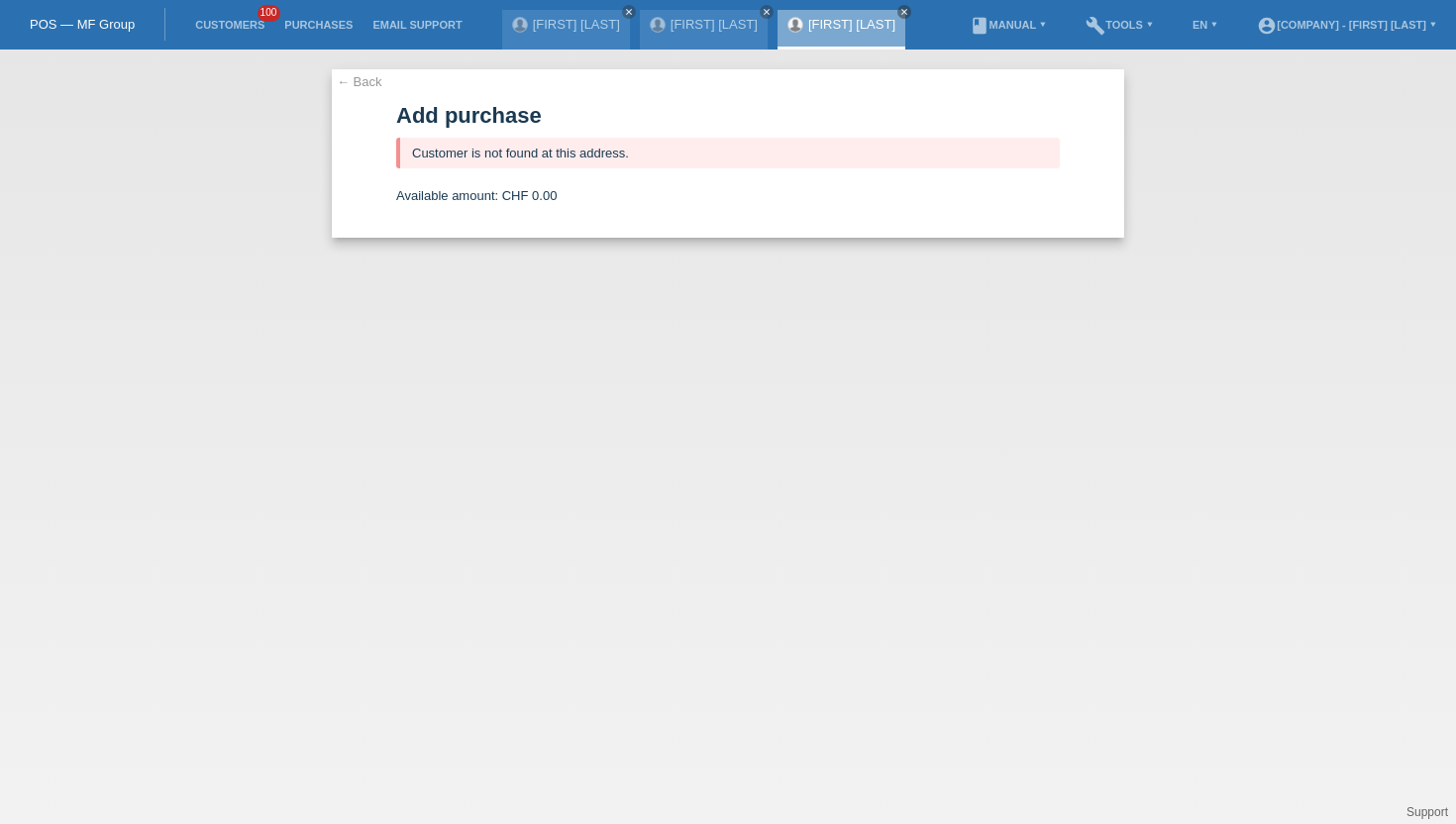 scroll, scrollTop: 0, scrollLeft: 0, axis: both 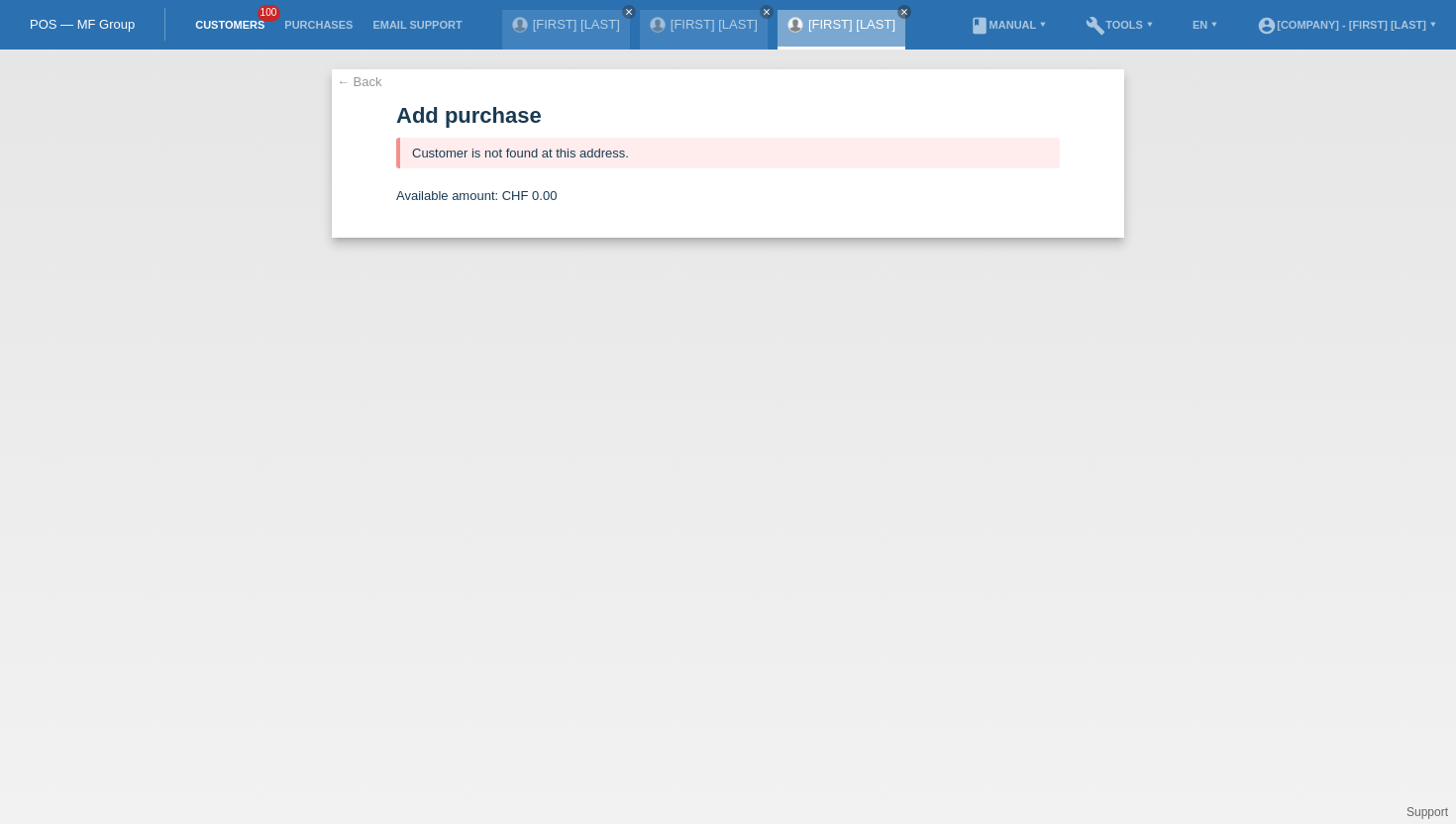 click on "Customers" at bounding box center (230, 25) 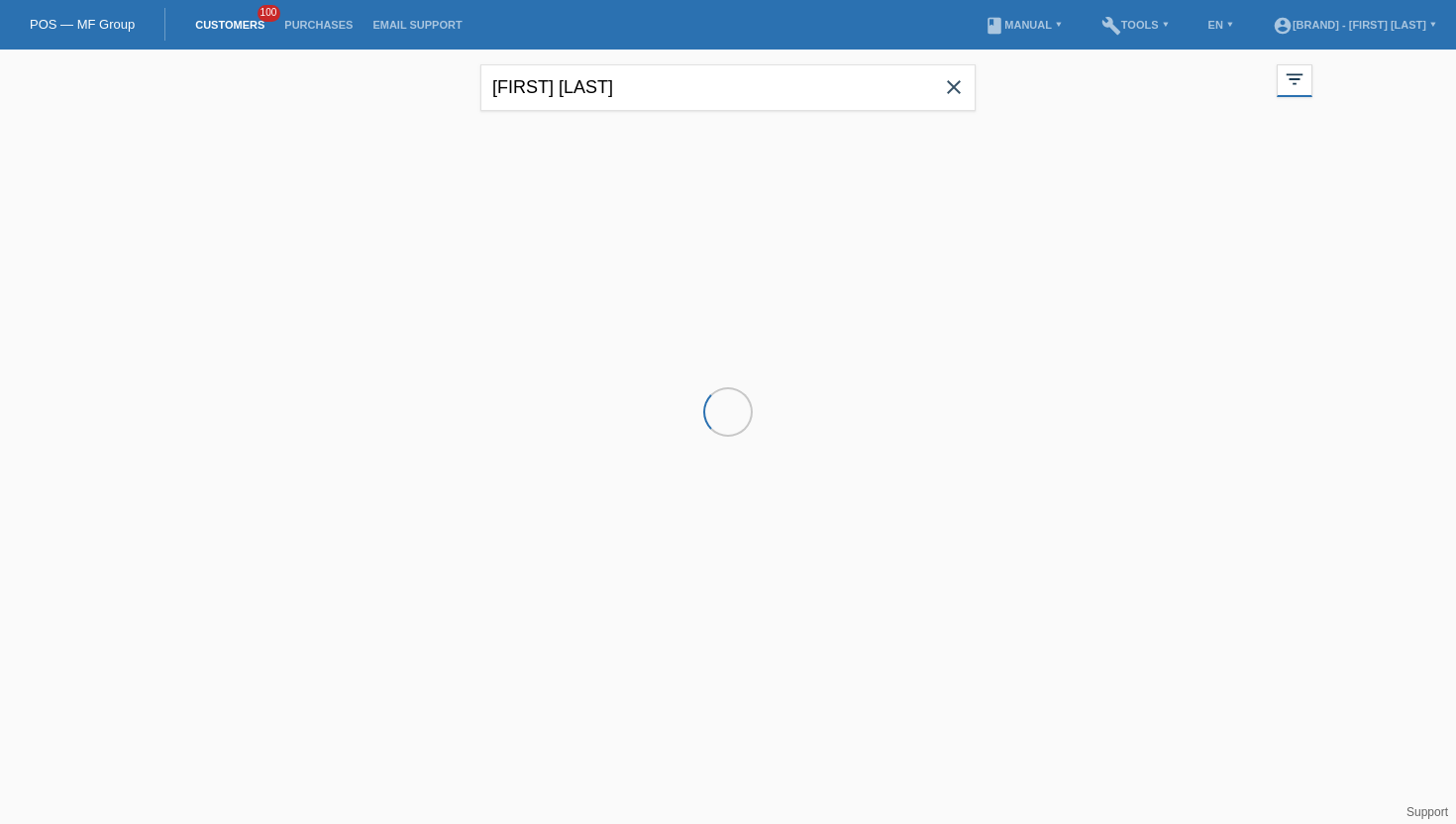 scroll, scrollTop: 0, scrollLeft: 0, axis: both 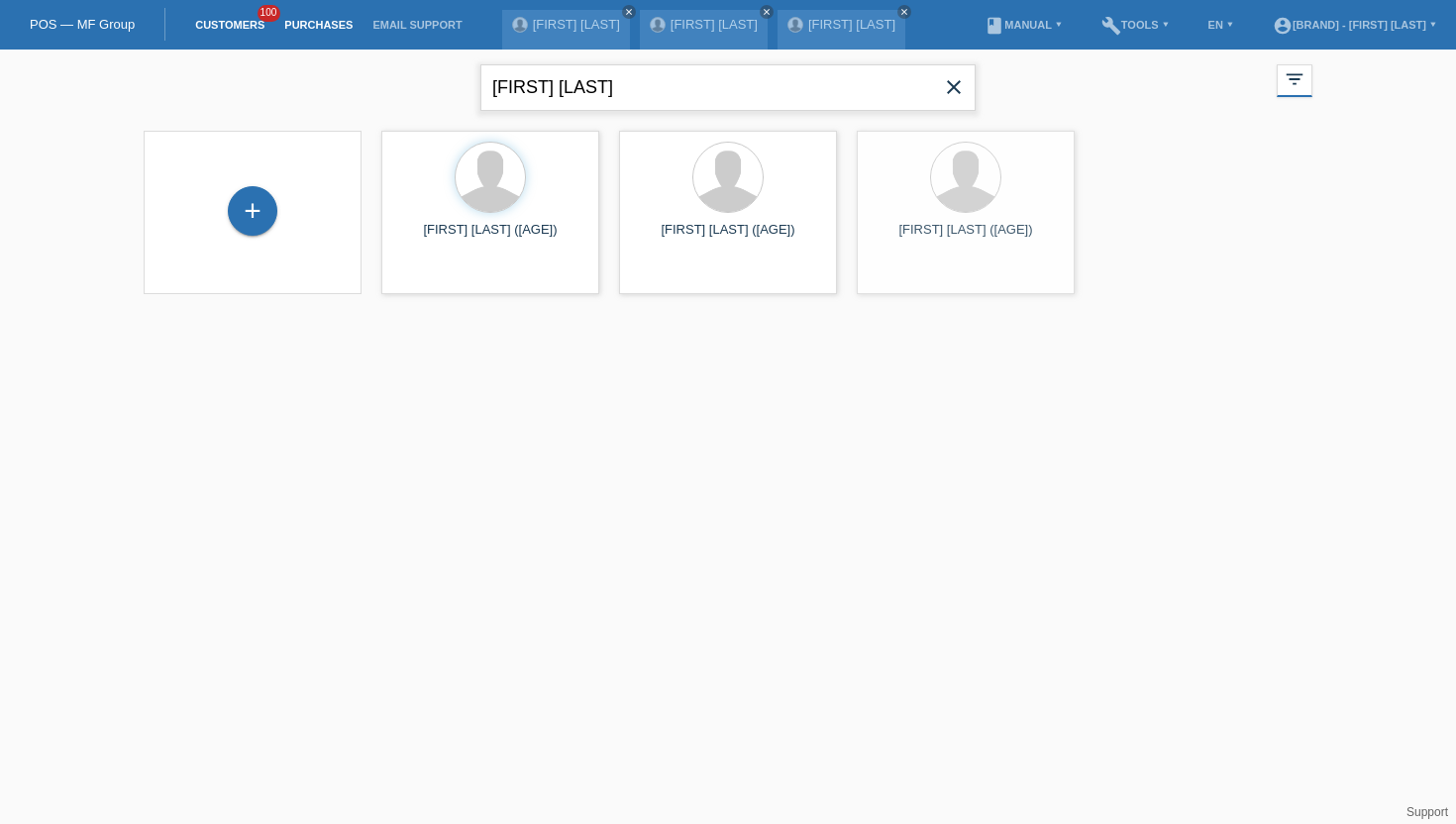 drag, startPoint x: 613, startPoint y: 74, endPoint x: 297, endPoint y: 31, distance: 318.91221 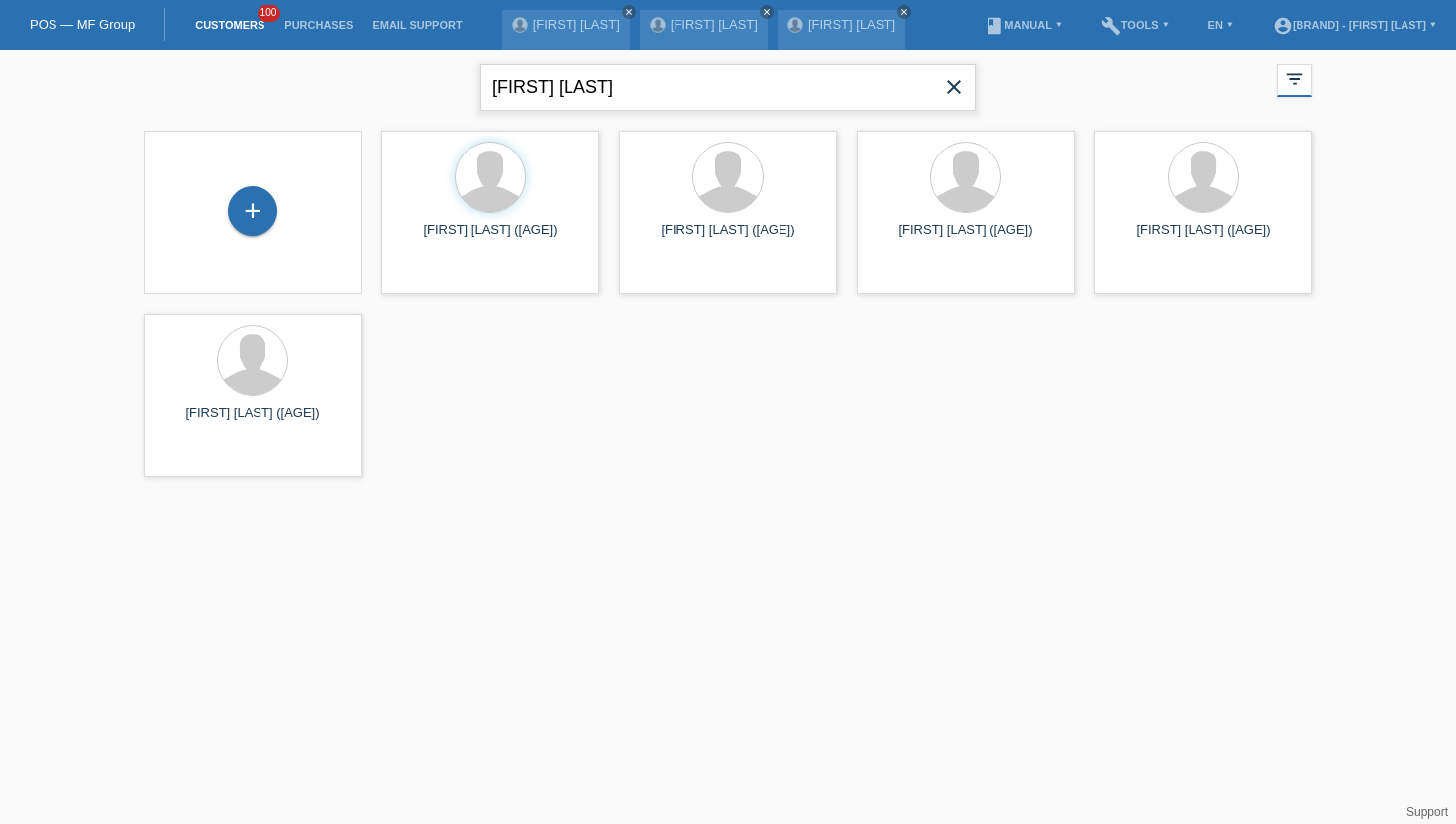 drag, startPoint x: 643, startPoint y: 98, endPoint x: 371, endPoint y: 84, distance: 272.36006 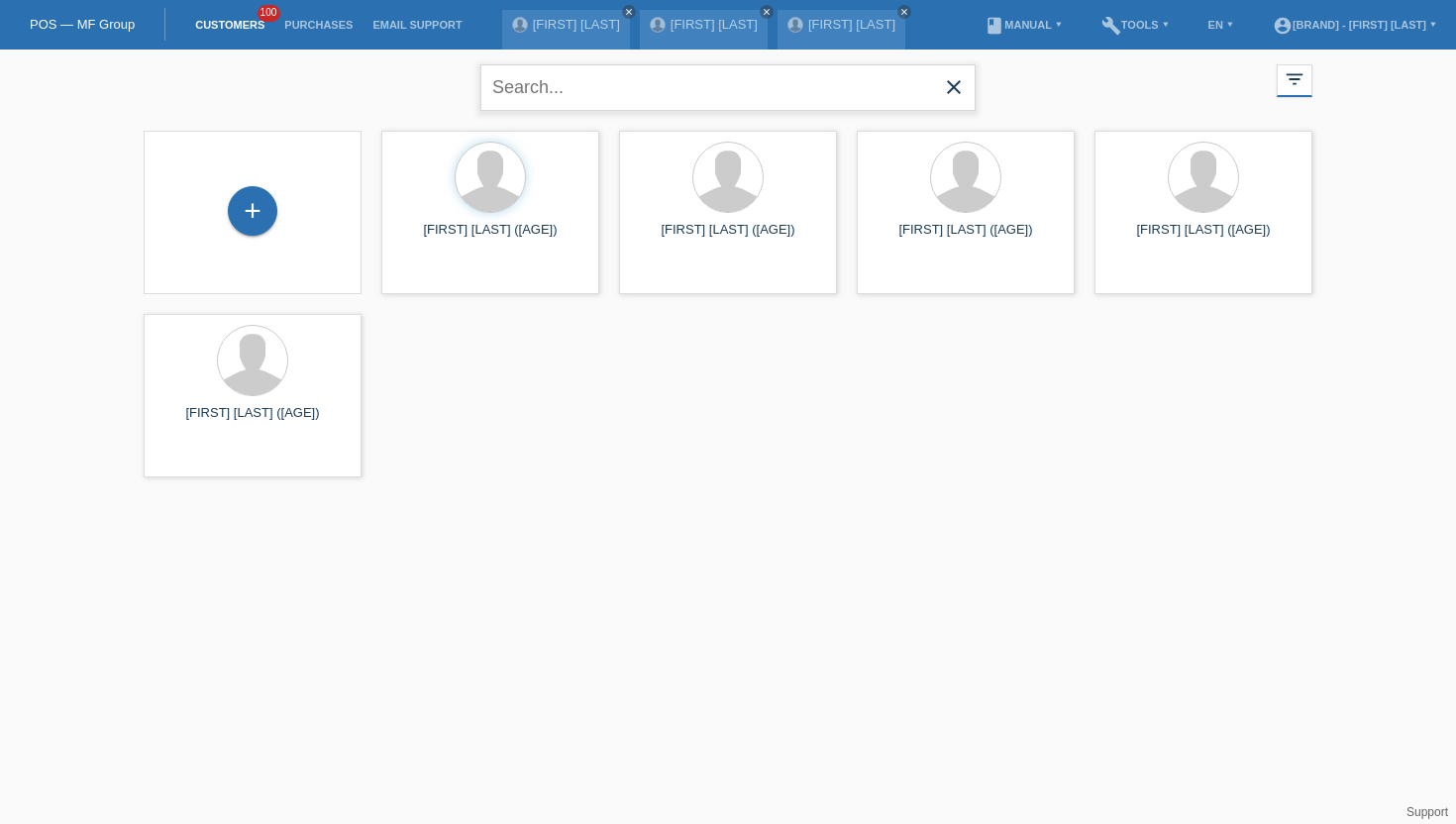 paste on "[FIRST] [LAST]" 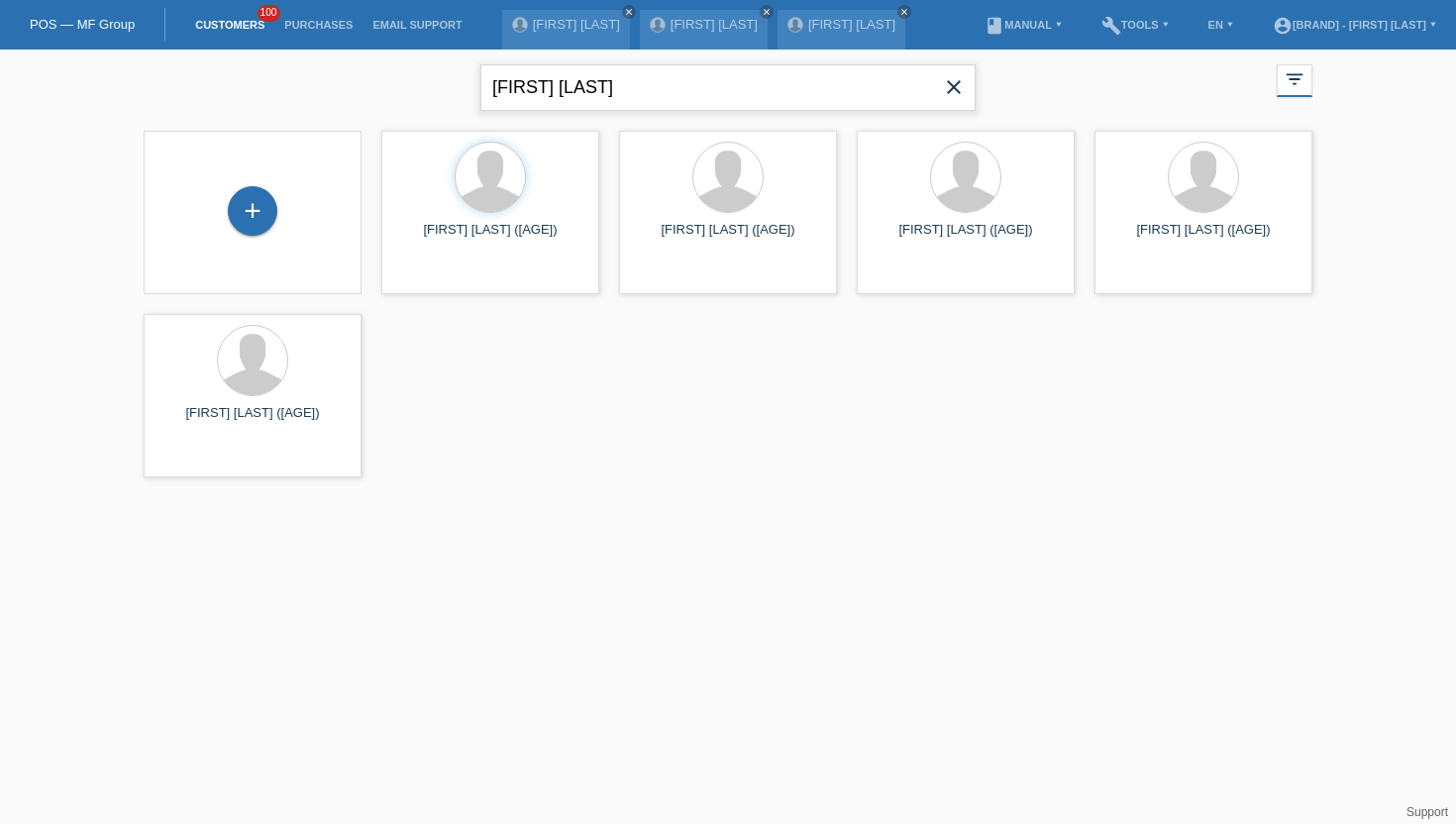 type on "[FIRST] [LAST]" 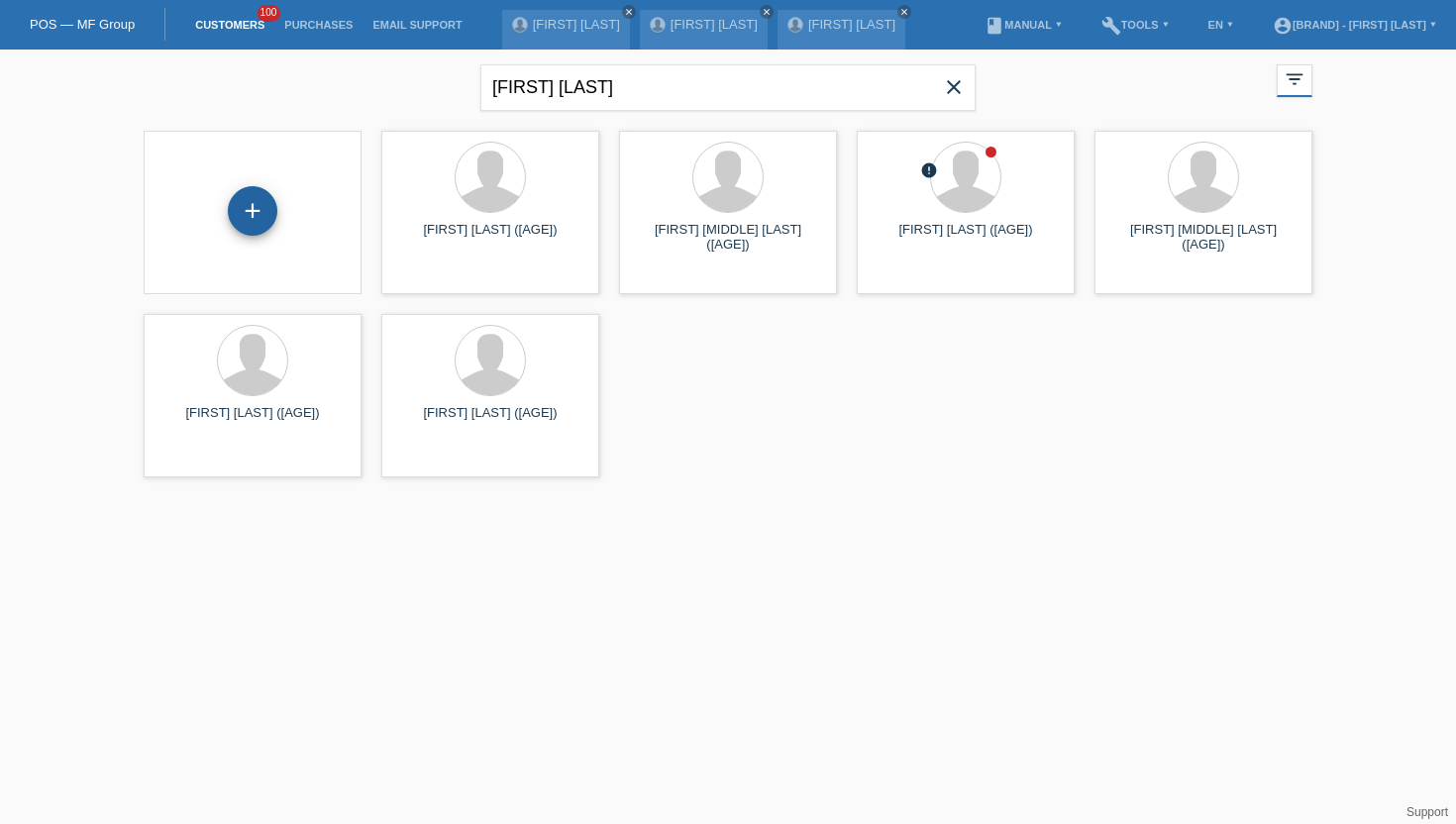 click on "+" at bounding box center (253, 211) 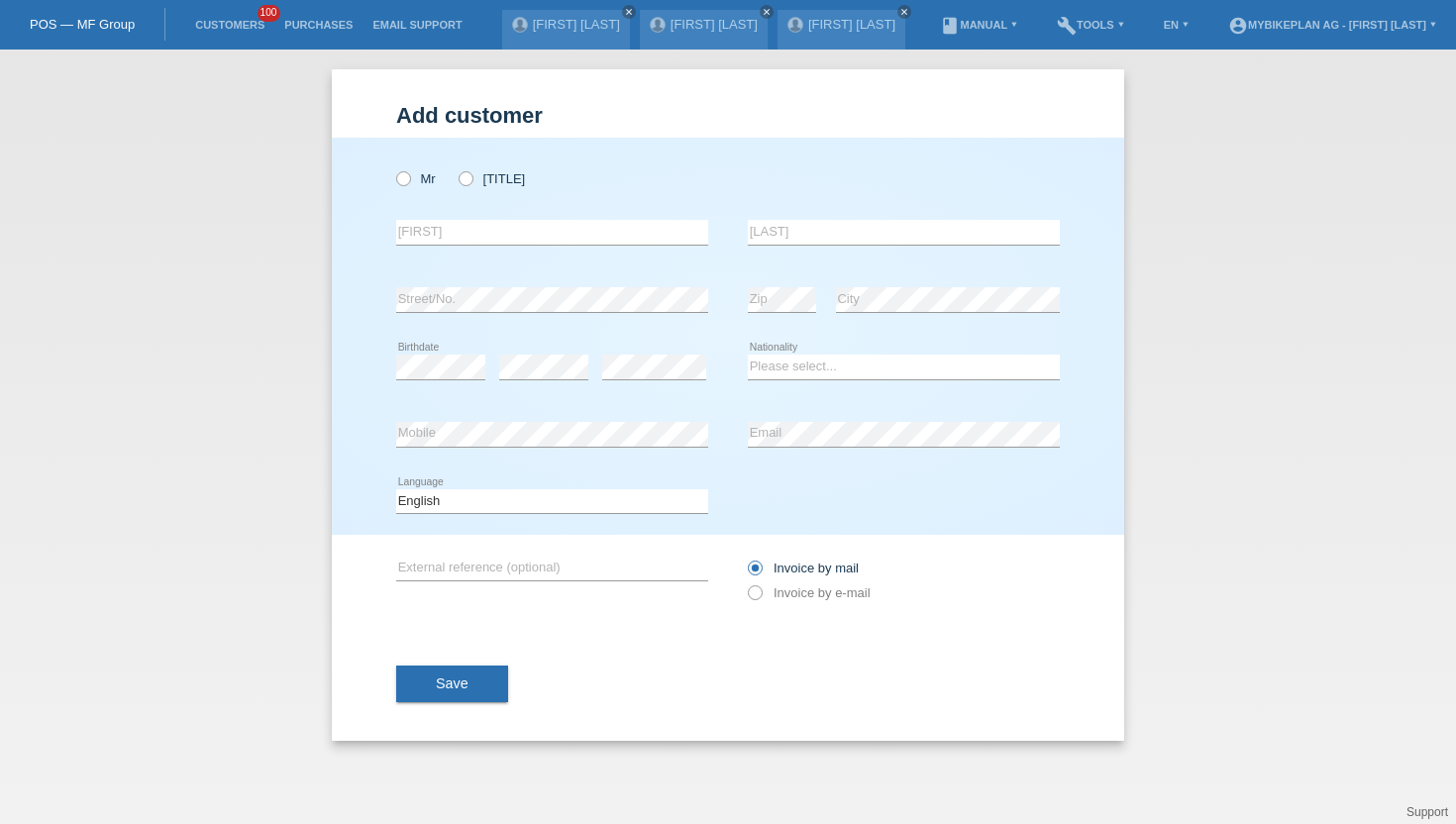 scroll, scrollTop: 0, scrollLeft: 0, axis: both 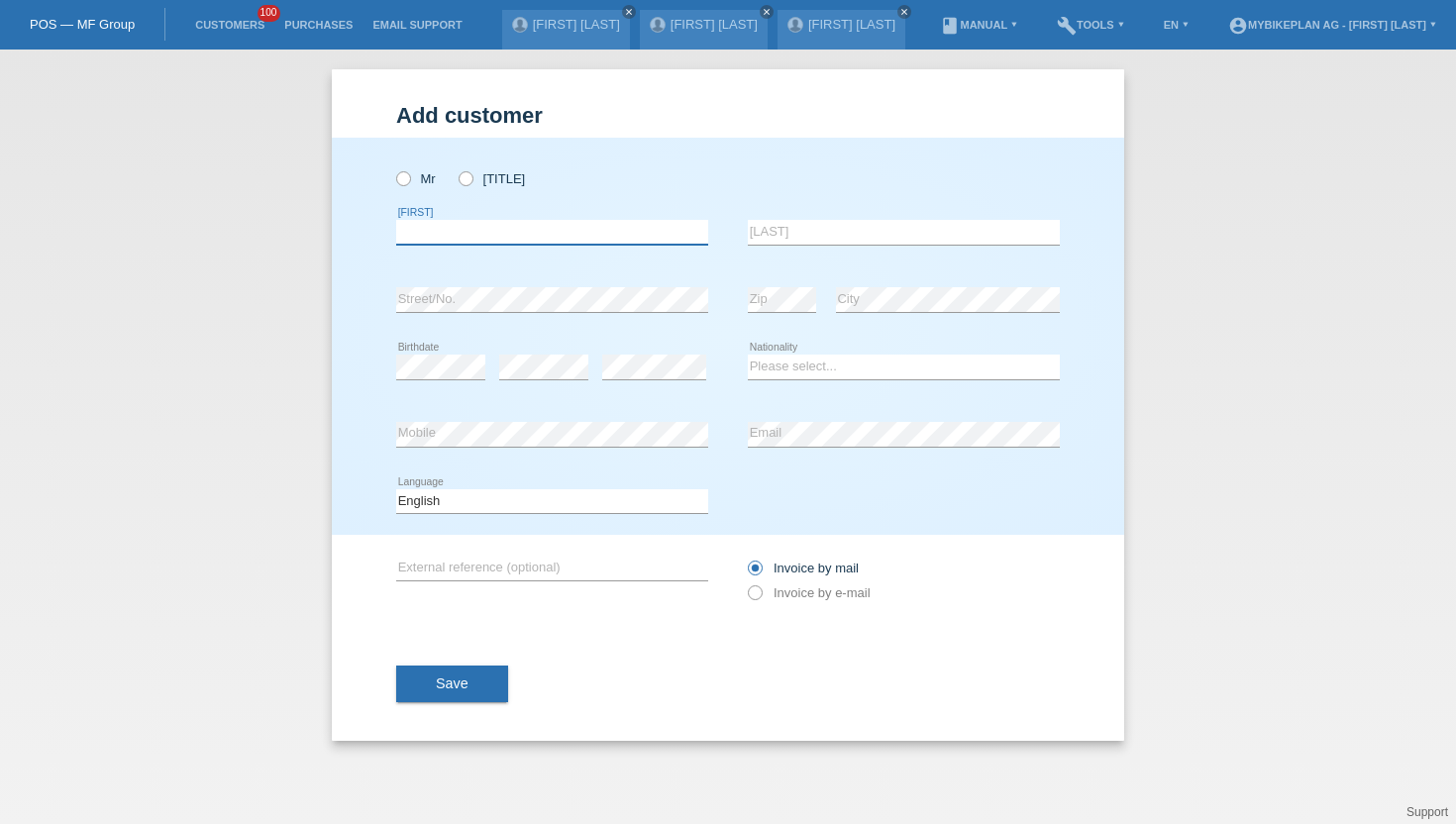 click at bounding box center [552, 232] 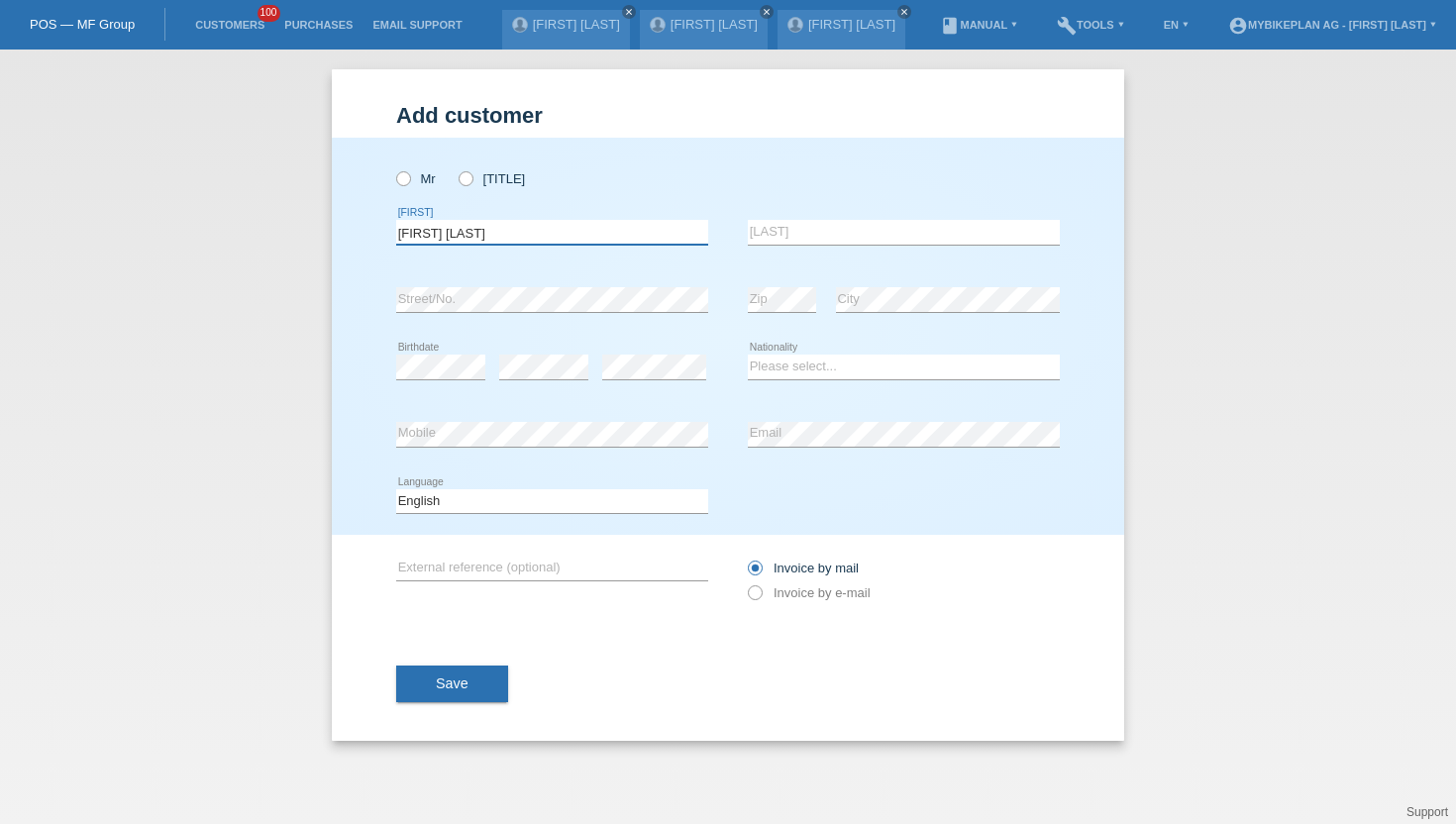 click on "[FIRST] [LAST]" at bounding box center [552, 232] 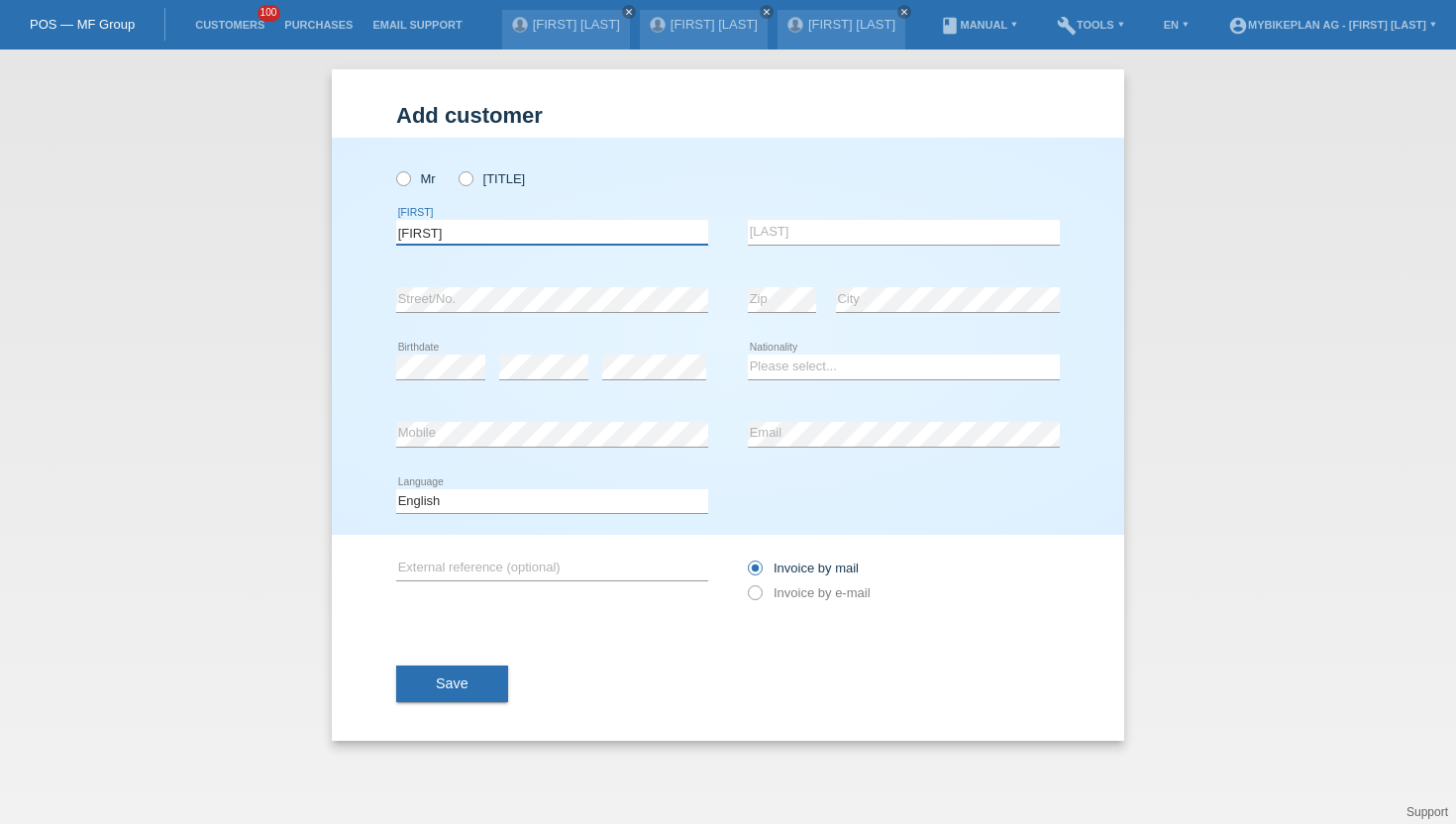 type on "[FIRST]" 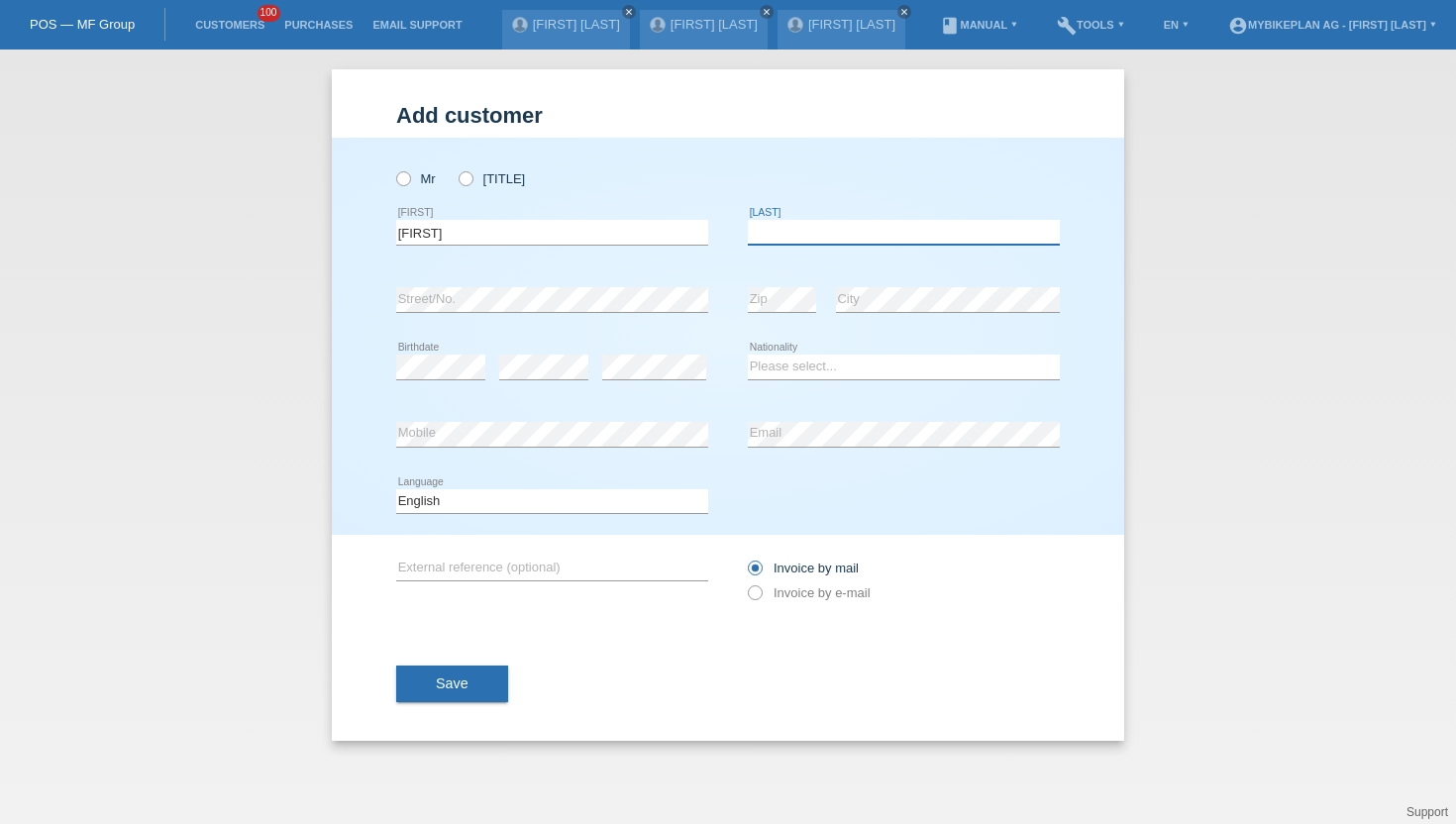 click at bounding box center (903, 232) 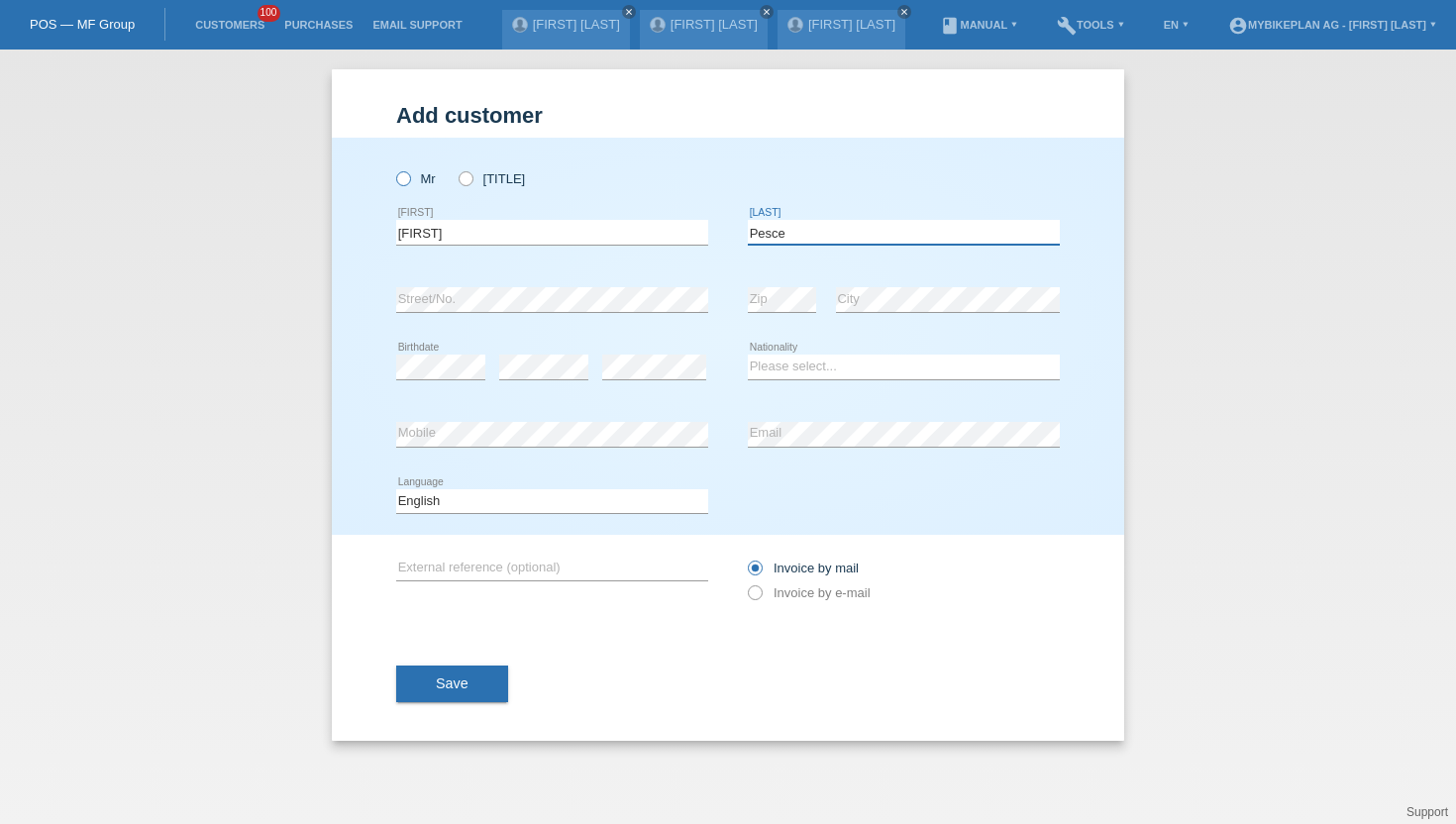type on "Pesce" 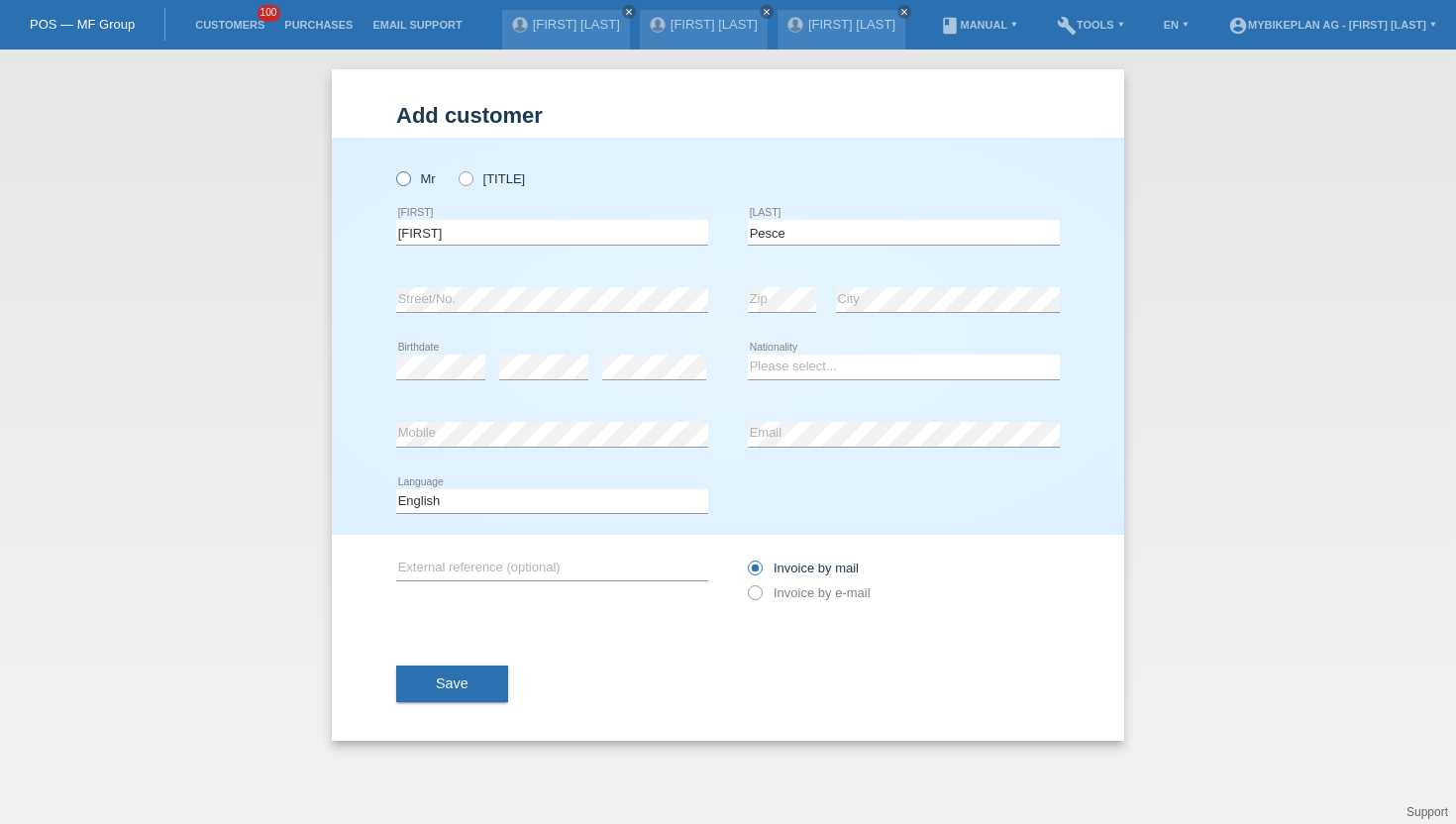 click at bounding box center (393, 168) 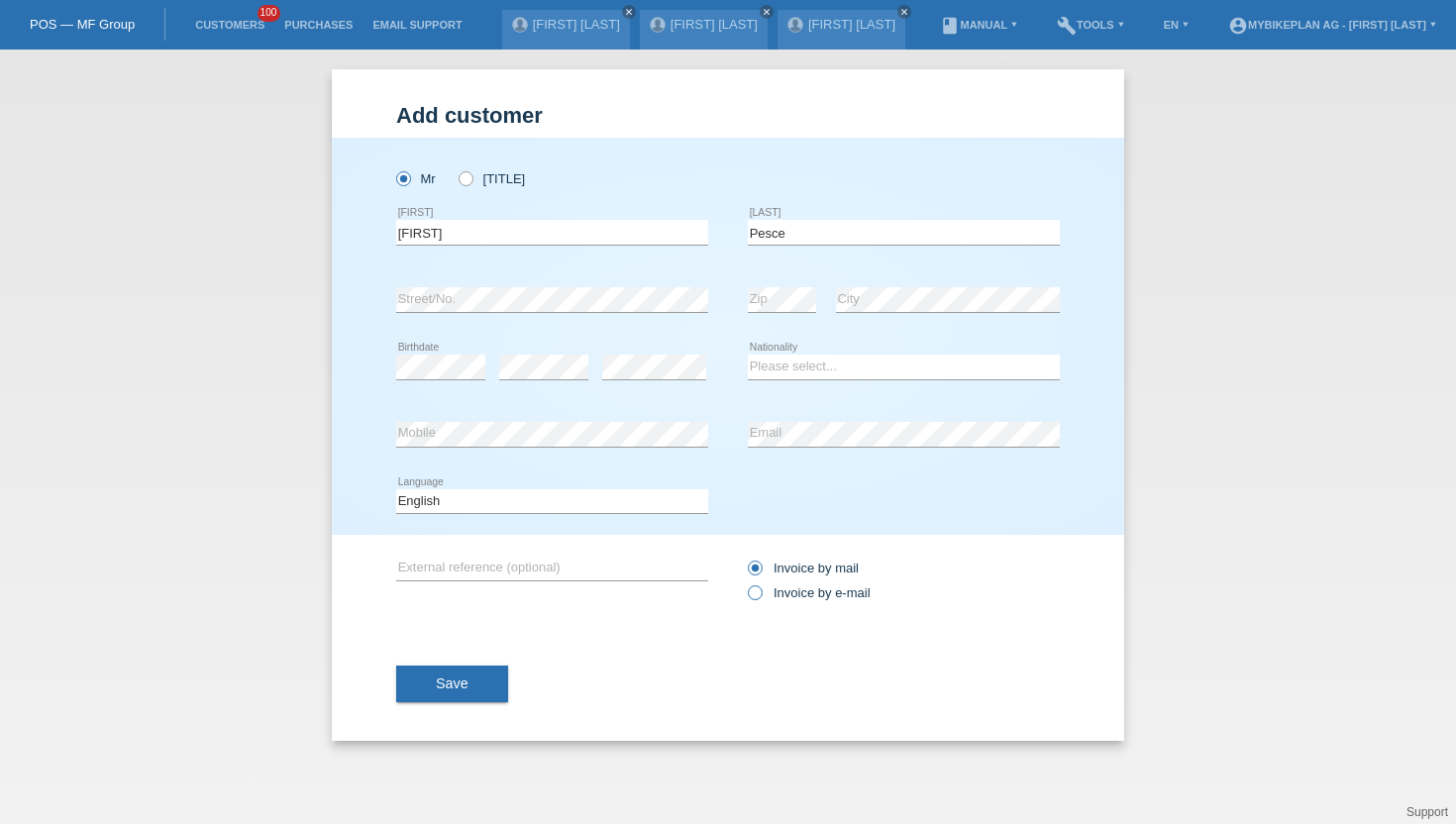 click at bounding box center [745, 582] 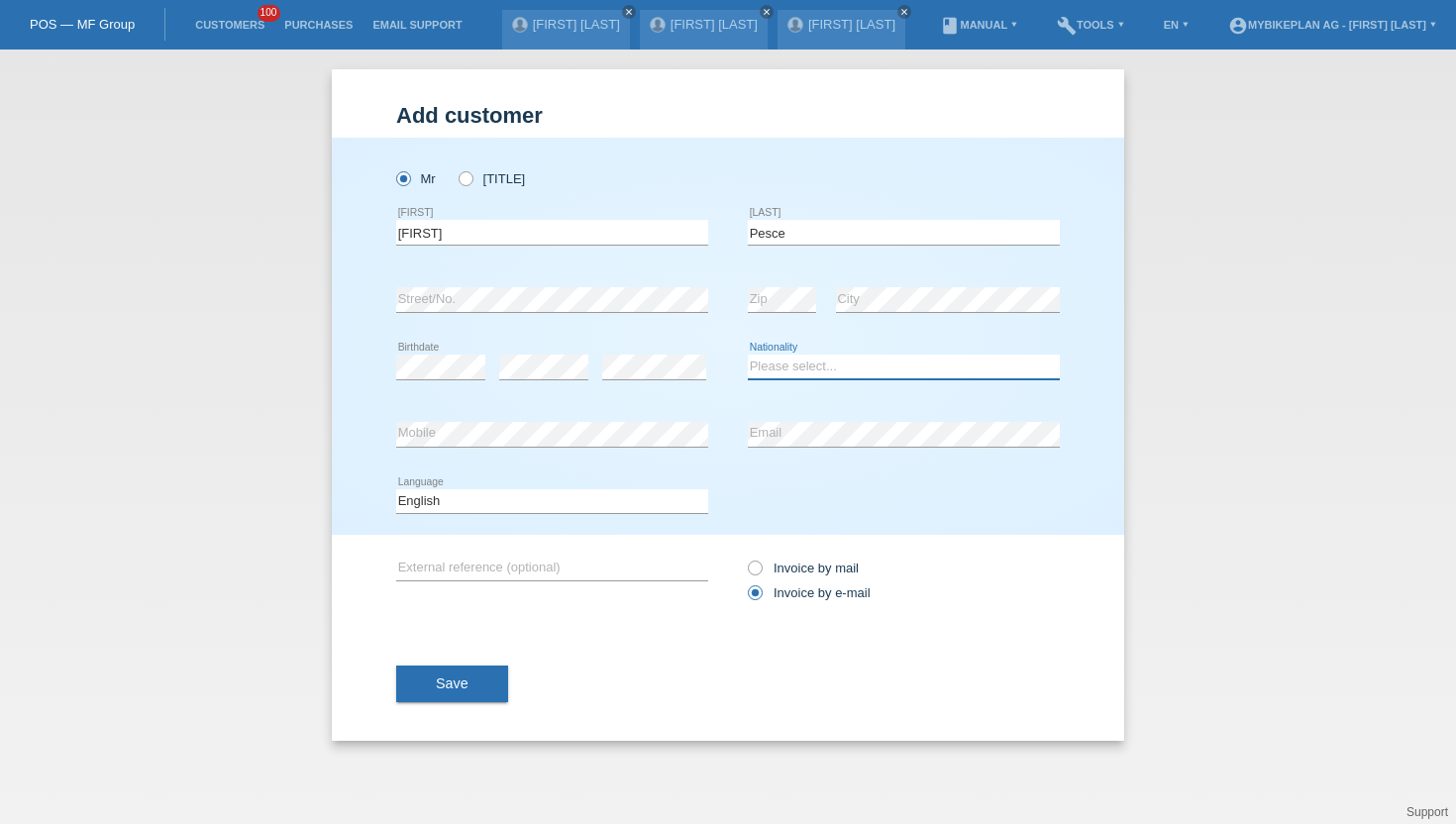 click on "Please select...
Switzerland
Austria
Germany
Liechtenstein
------------
Afghanistan
Åland Islands
Albania
Algeria
American Samoa Andorra Angola Anguilla Antarctica Antigua and Barbuda Argentina Armenia" at bounding box center [903, 366] 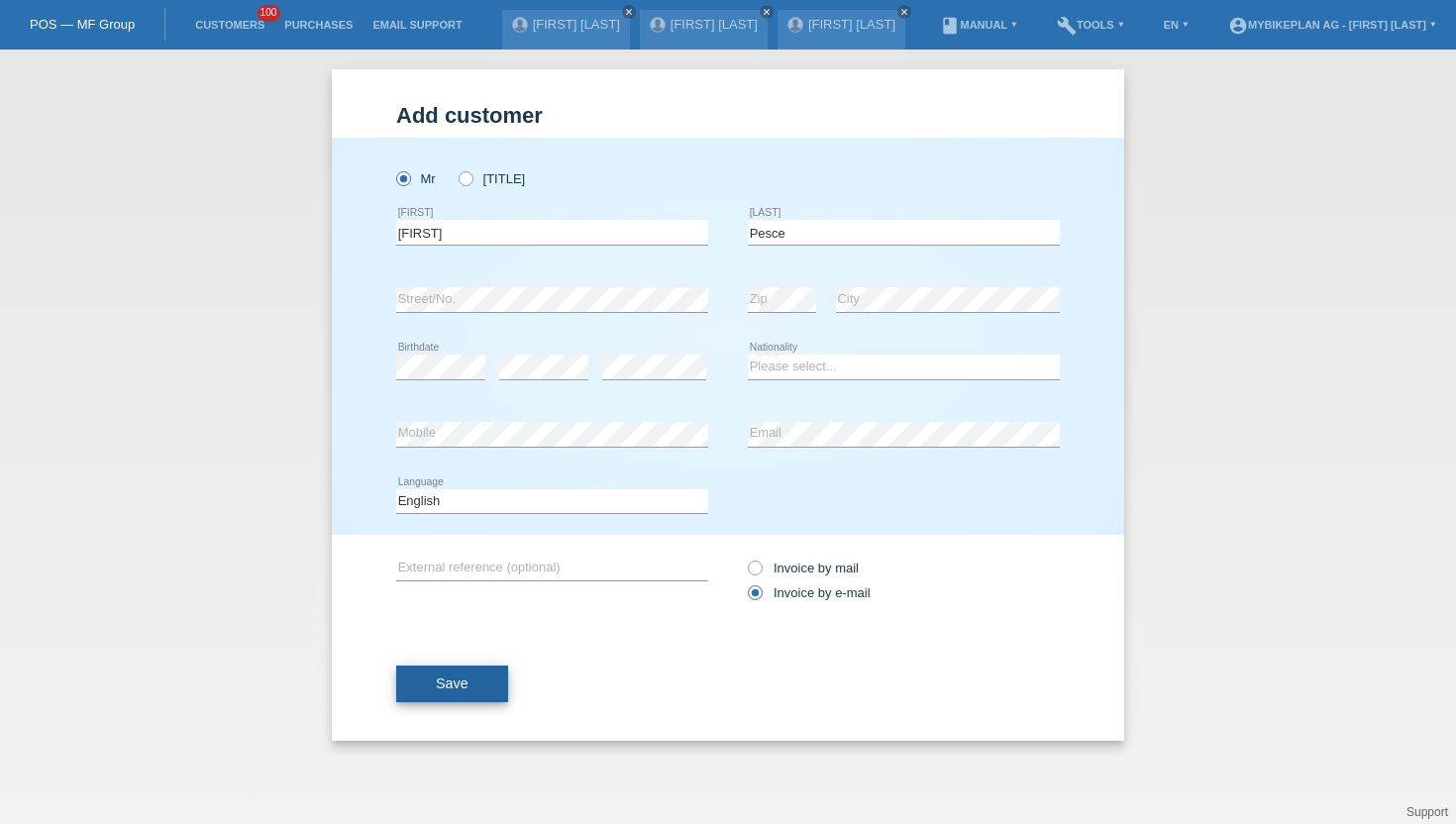 click on "Save" at bounding box center [452, 683] 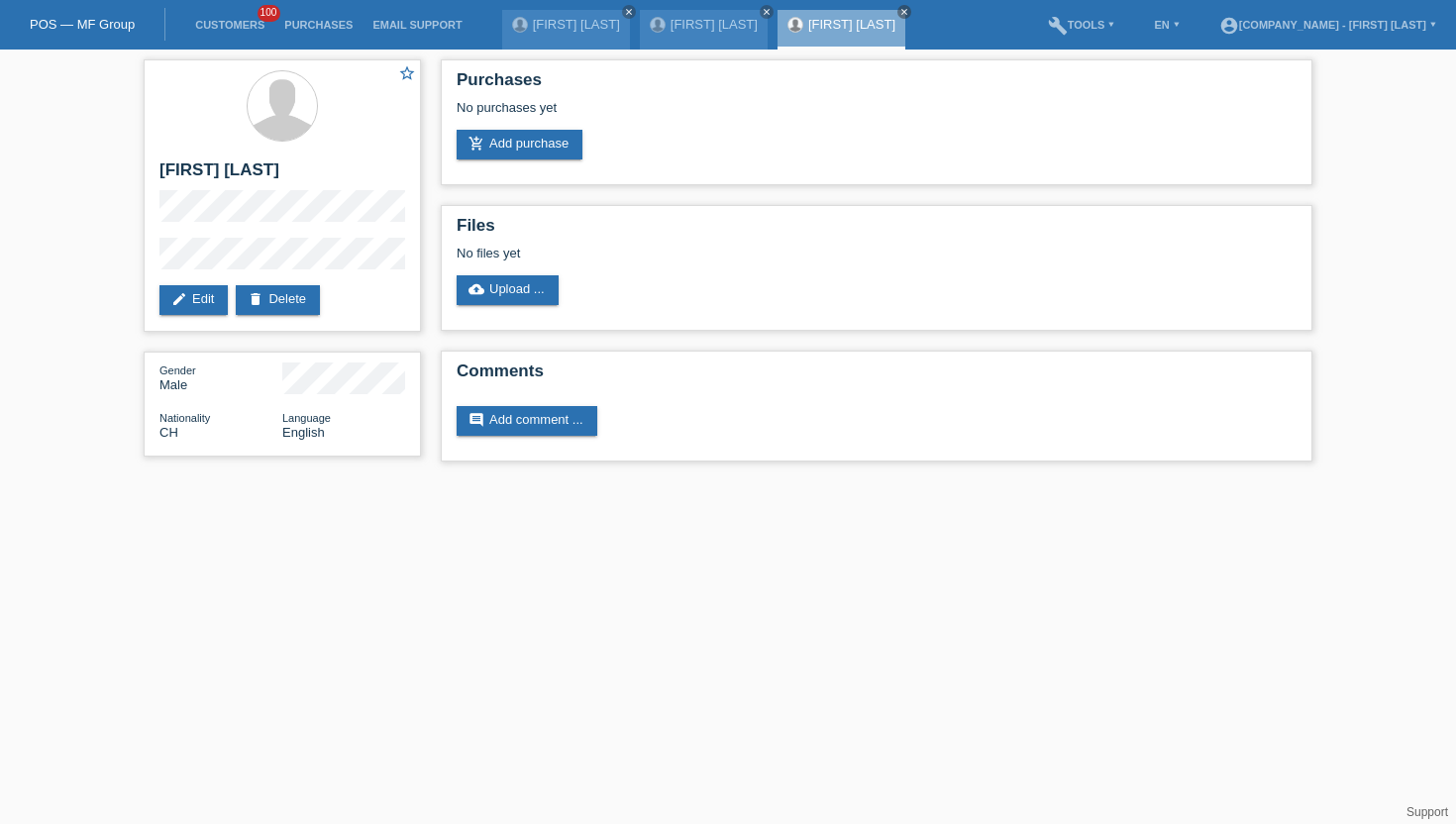 scroll, scrollTop: 0, scrollLeft: 0, axis: both 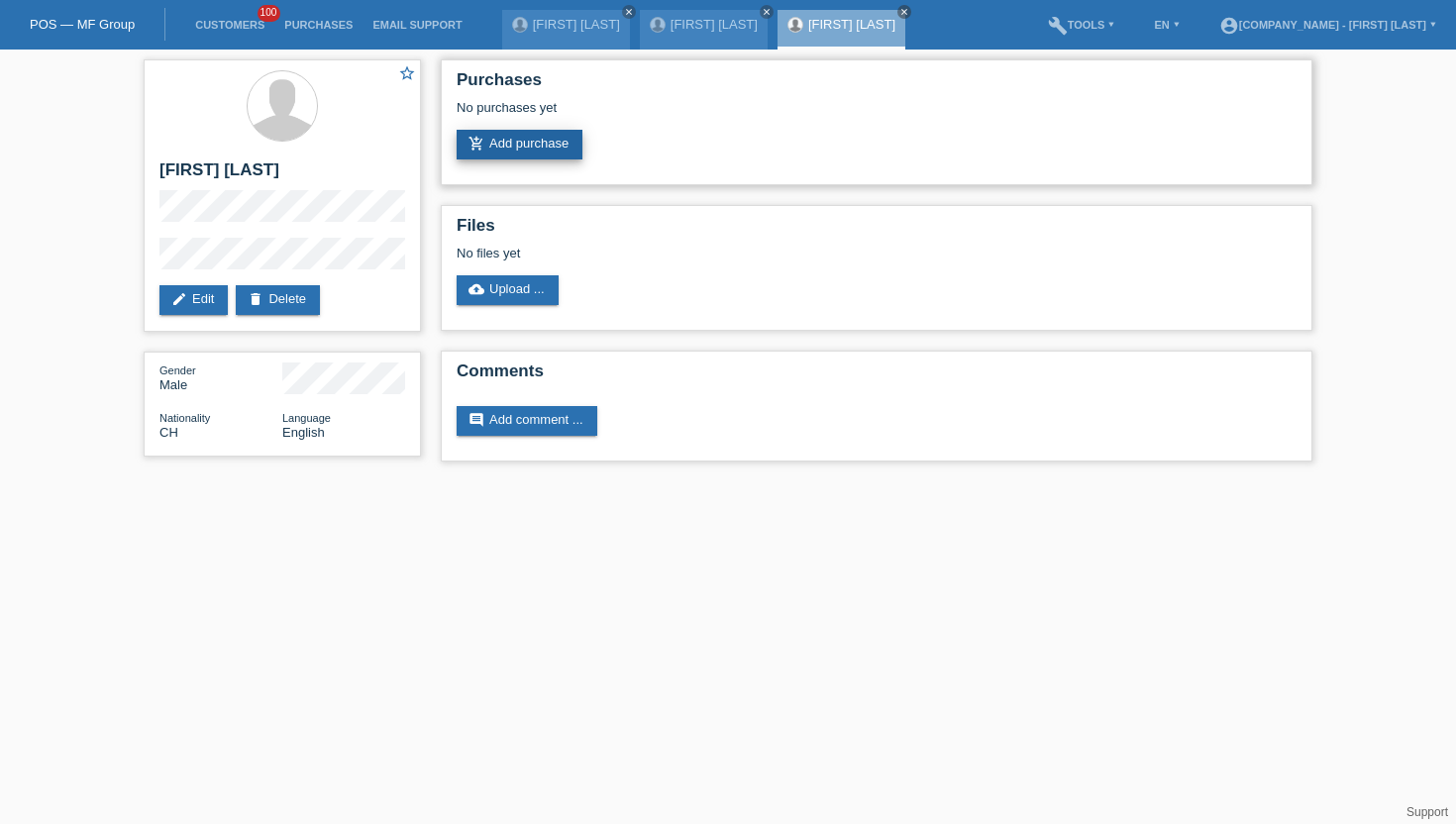 click on "add_shopping_cart  Add purchase" at bounding box center [519, 145] 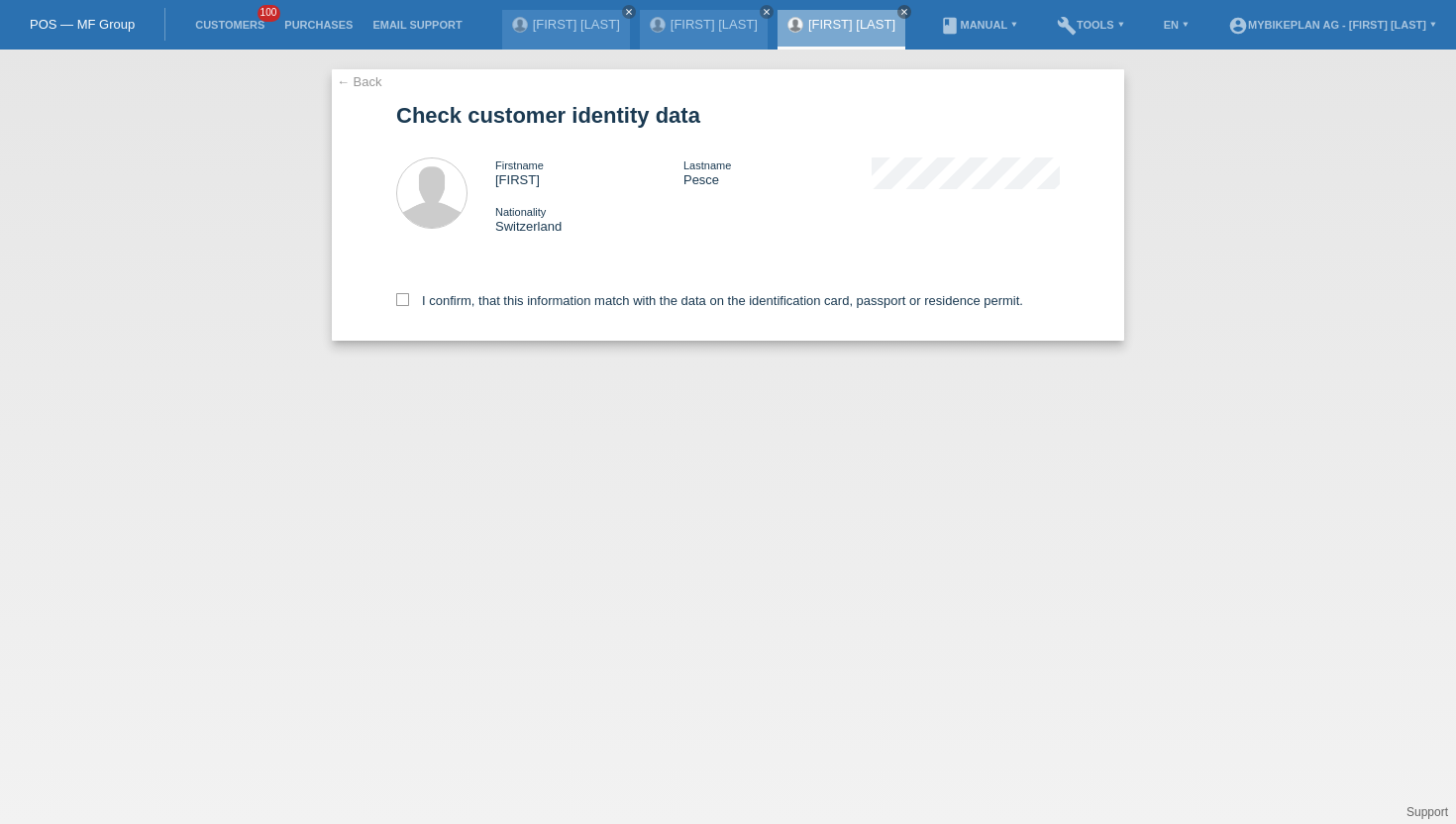scroll, scrollTop: 0, scrollLeft: 0, axis: both 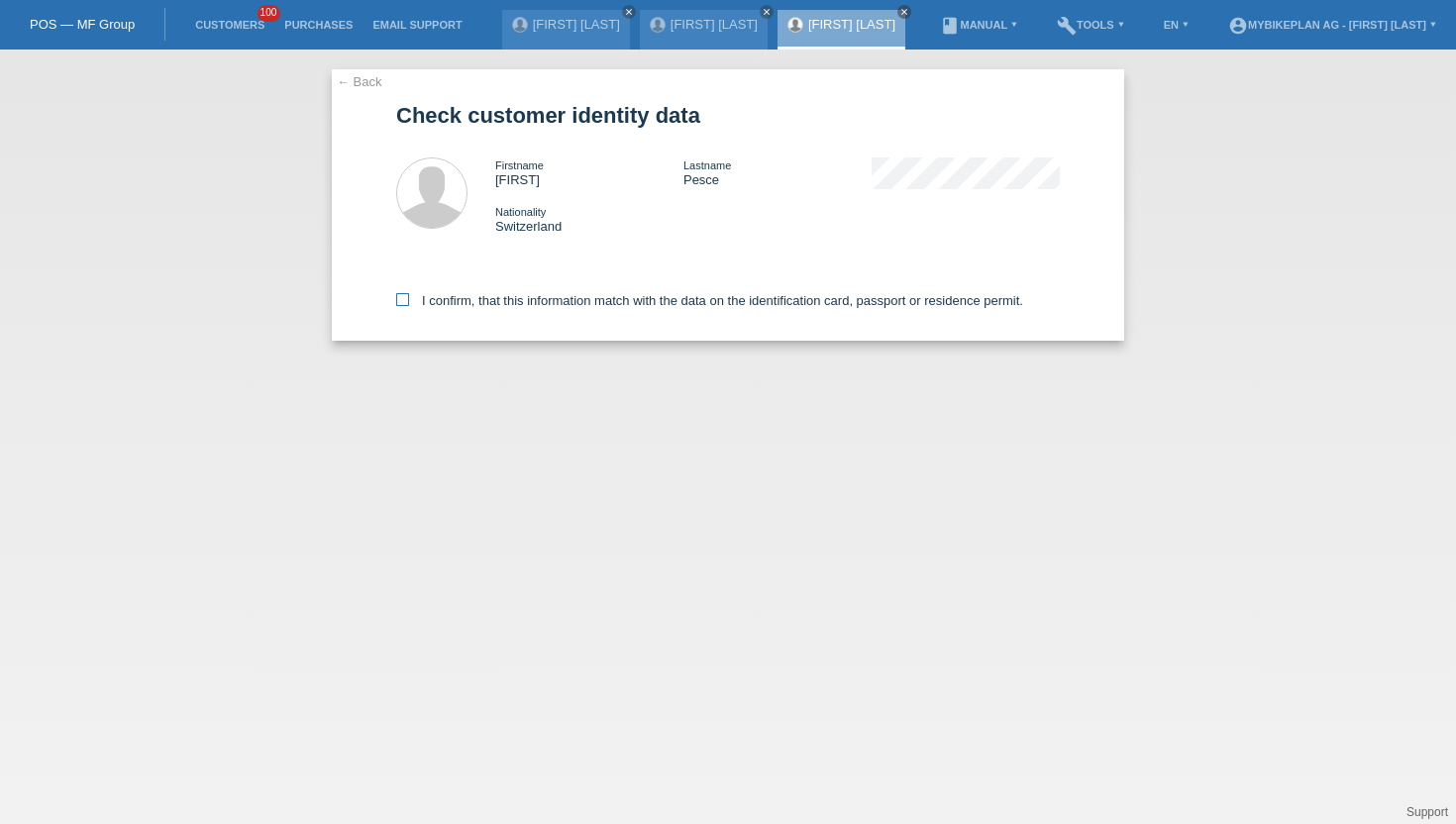 click at bounding box center (402, 299) 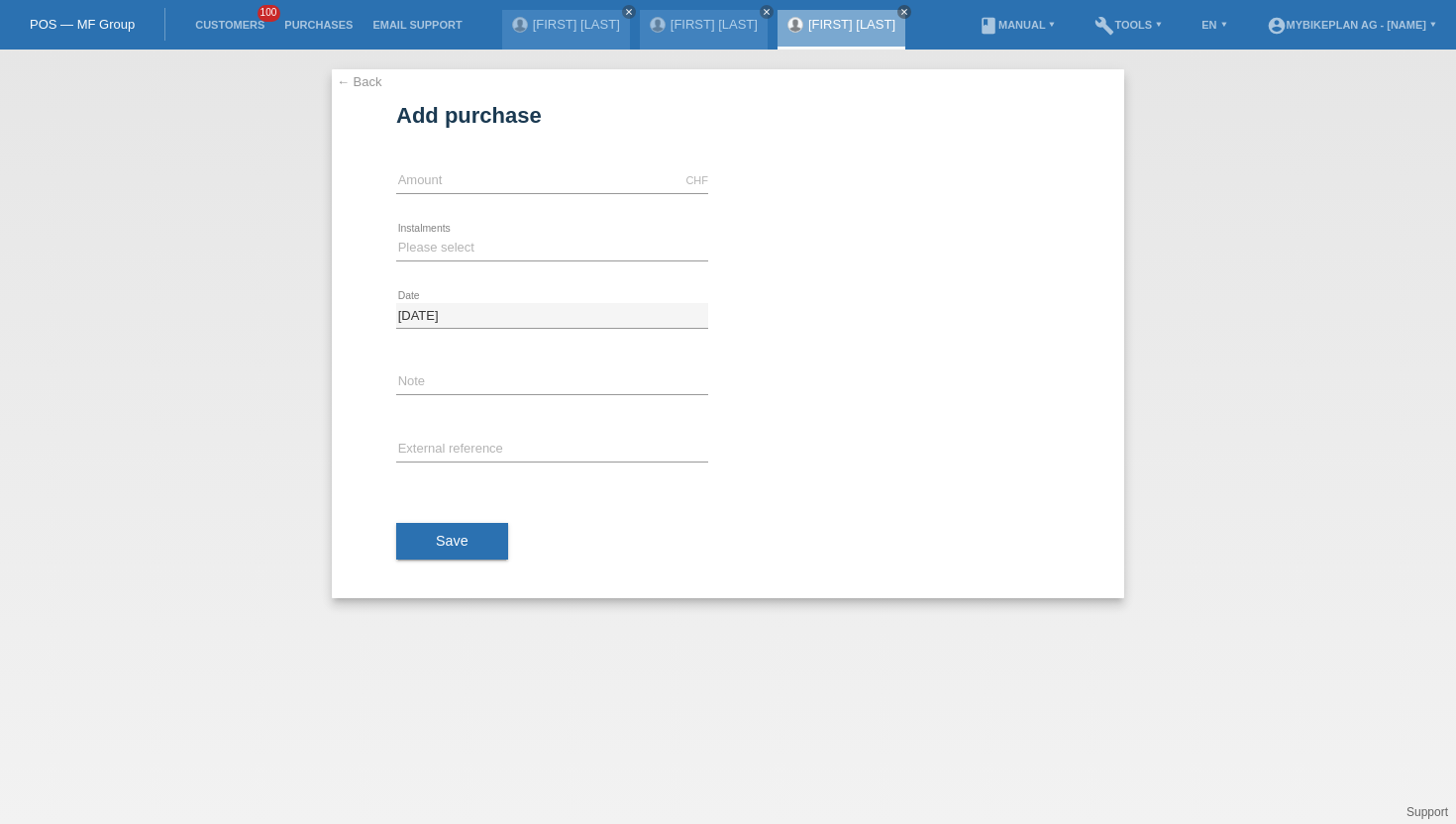 scroll, scrollTop: 0, scrollLeft: 0, axis: both 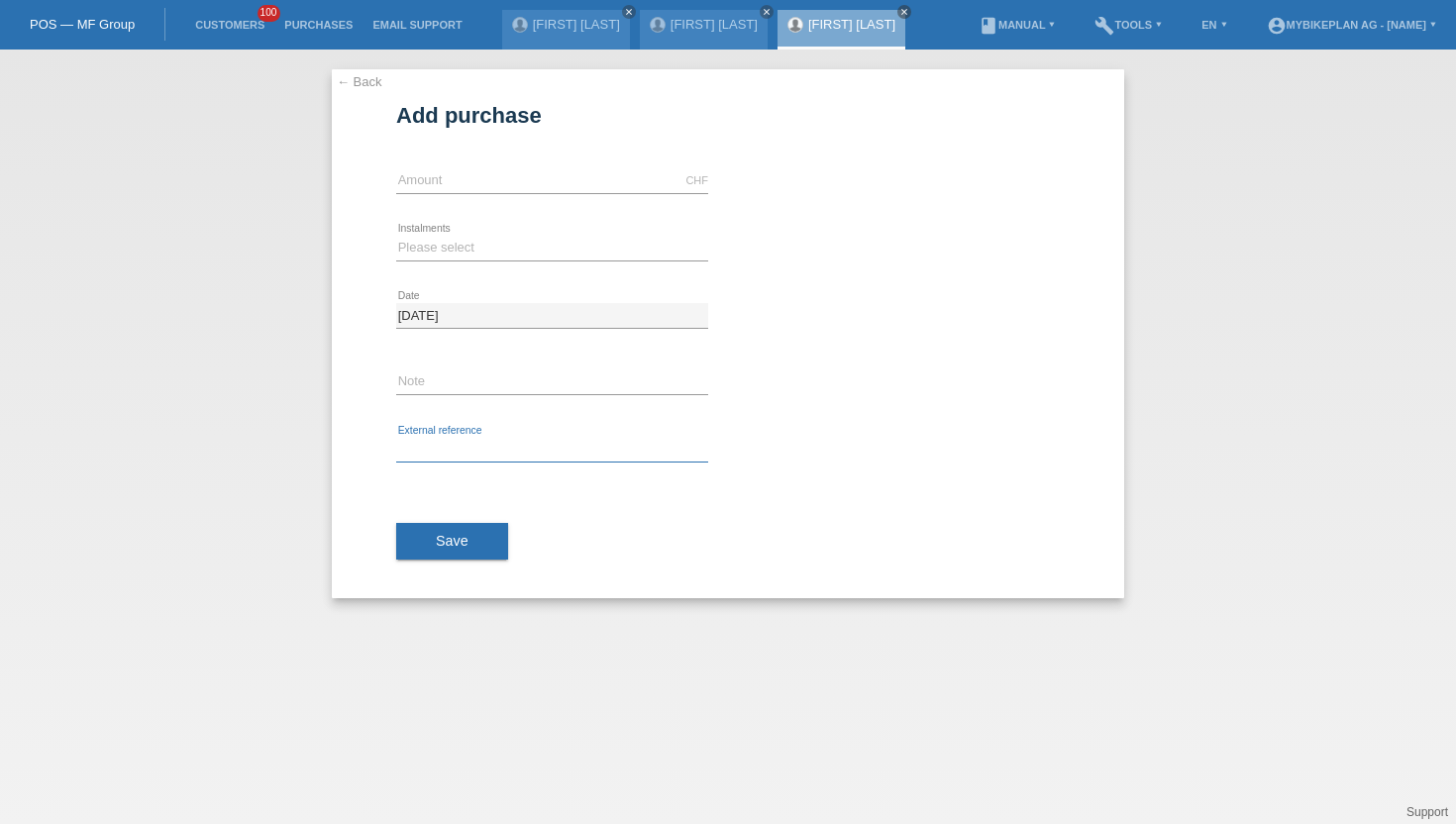 click at bounding box center [552, 450] 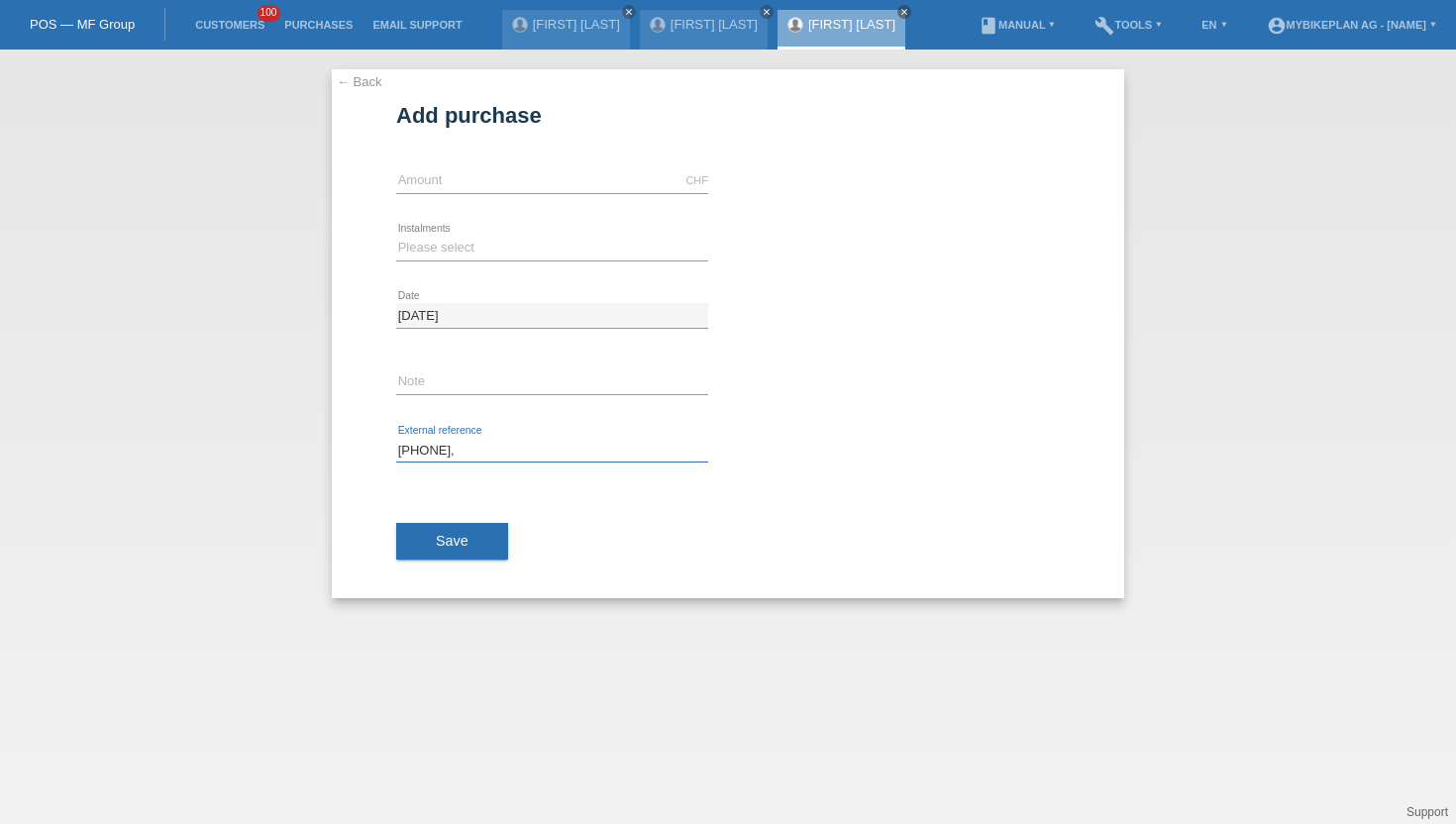 paste on "41601997181" 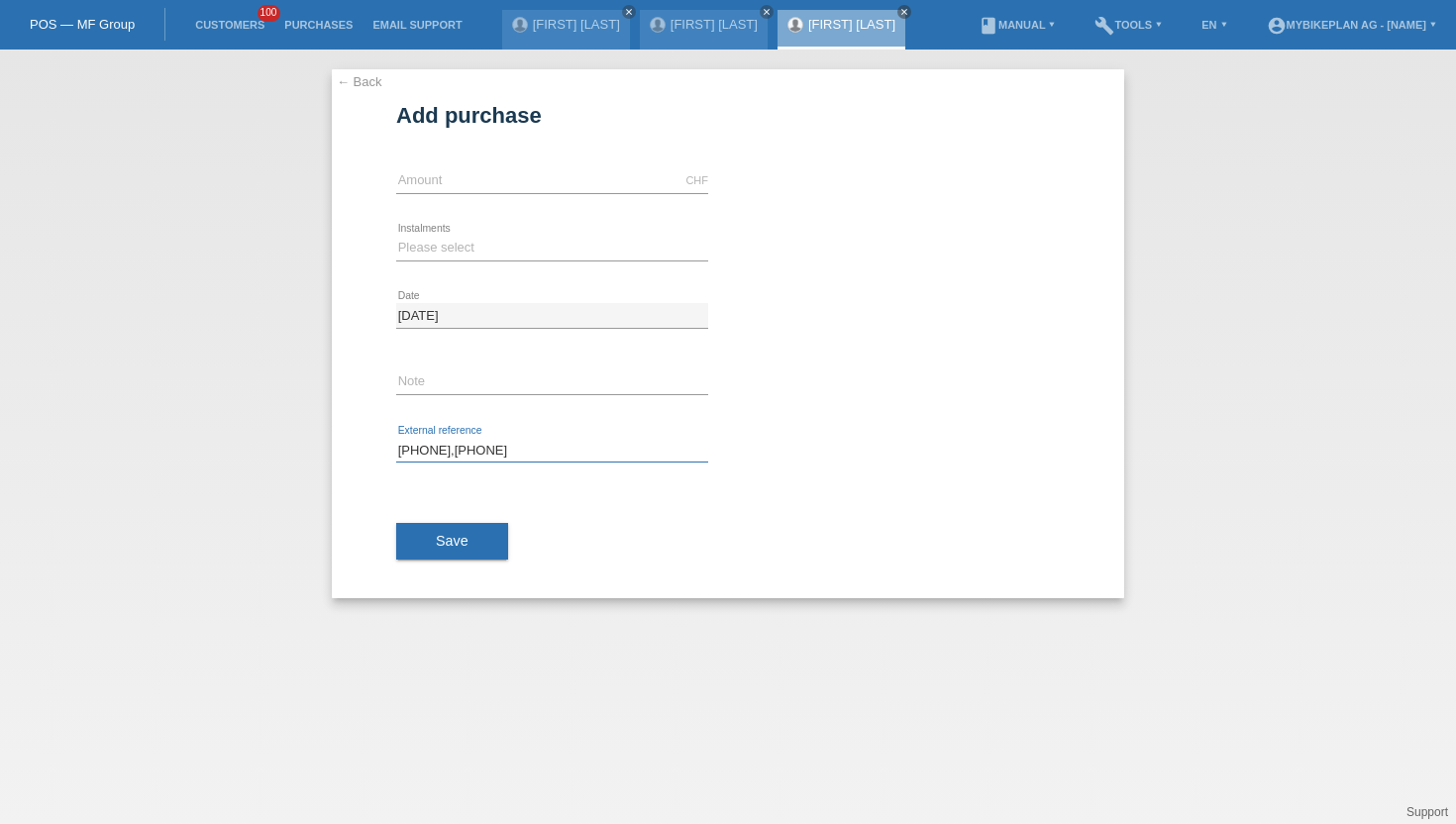 type on "[PHONE],[PHONE]" 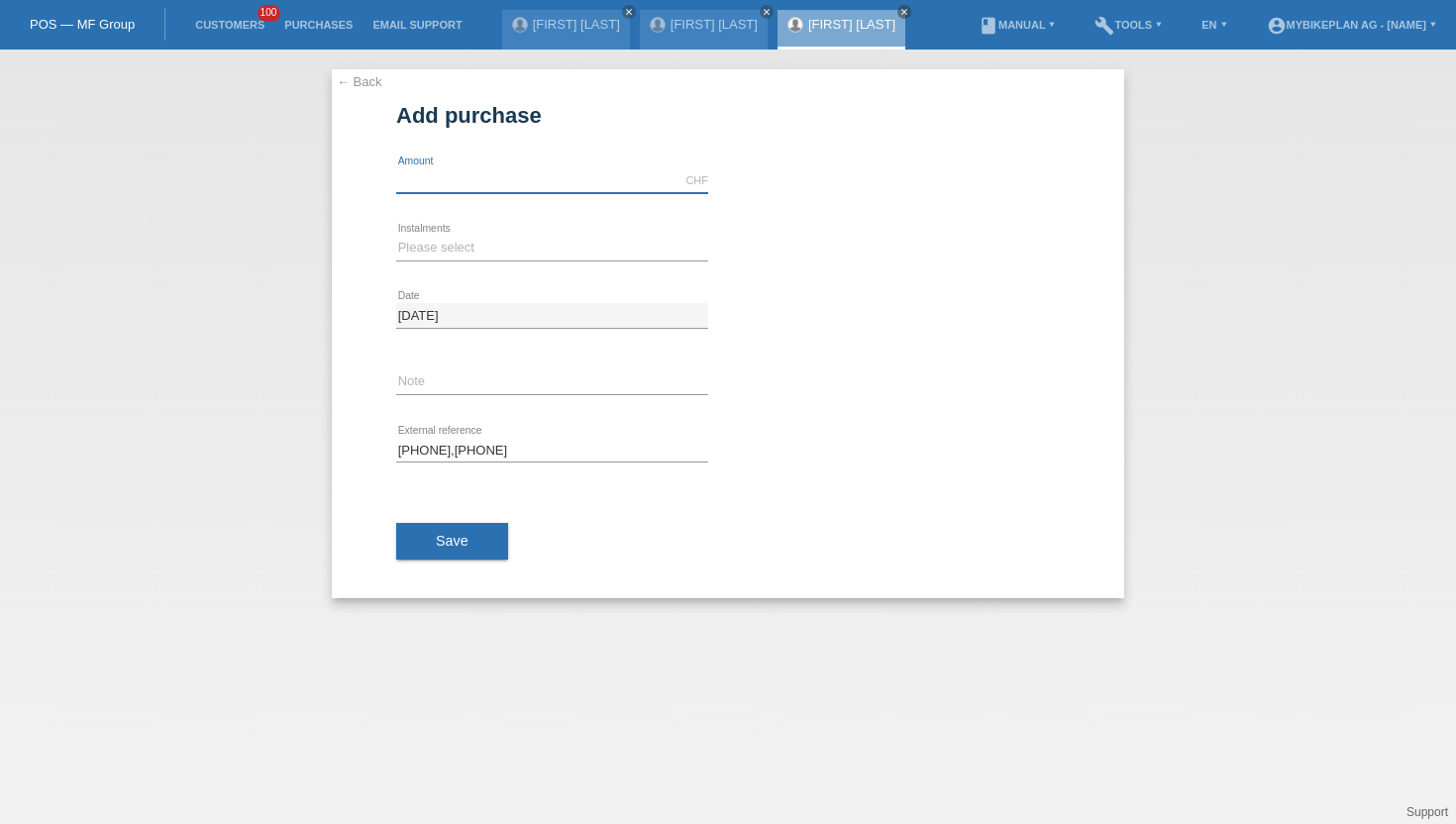 click at bounding box center [552, 180] 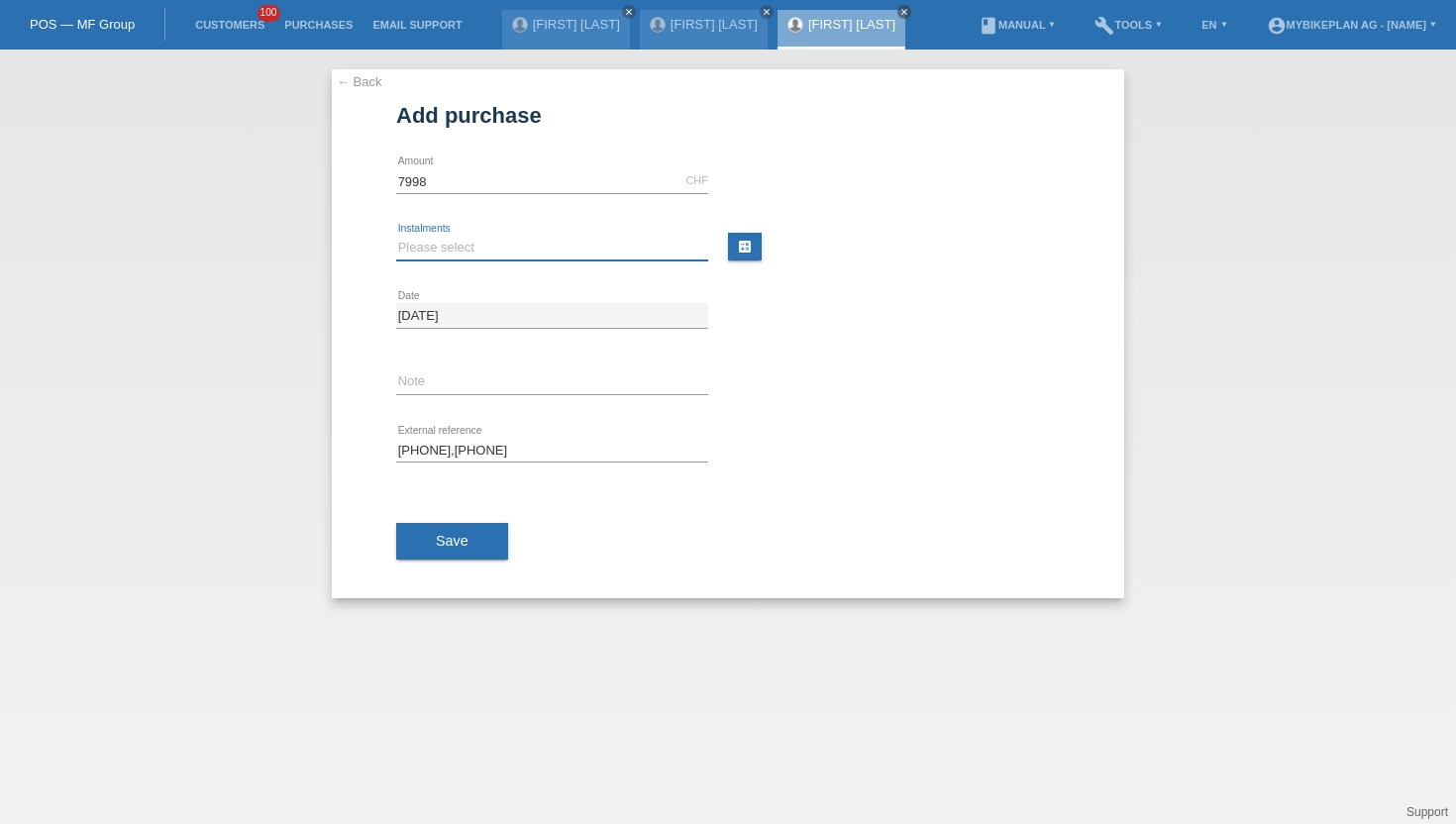 type on "7998.00" 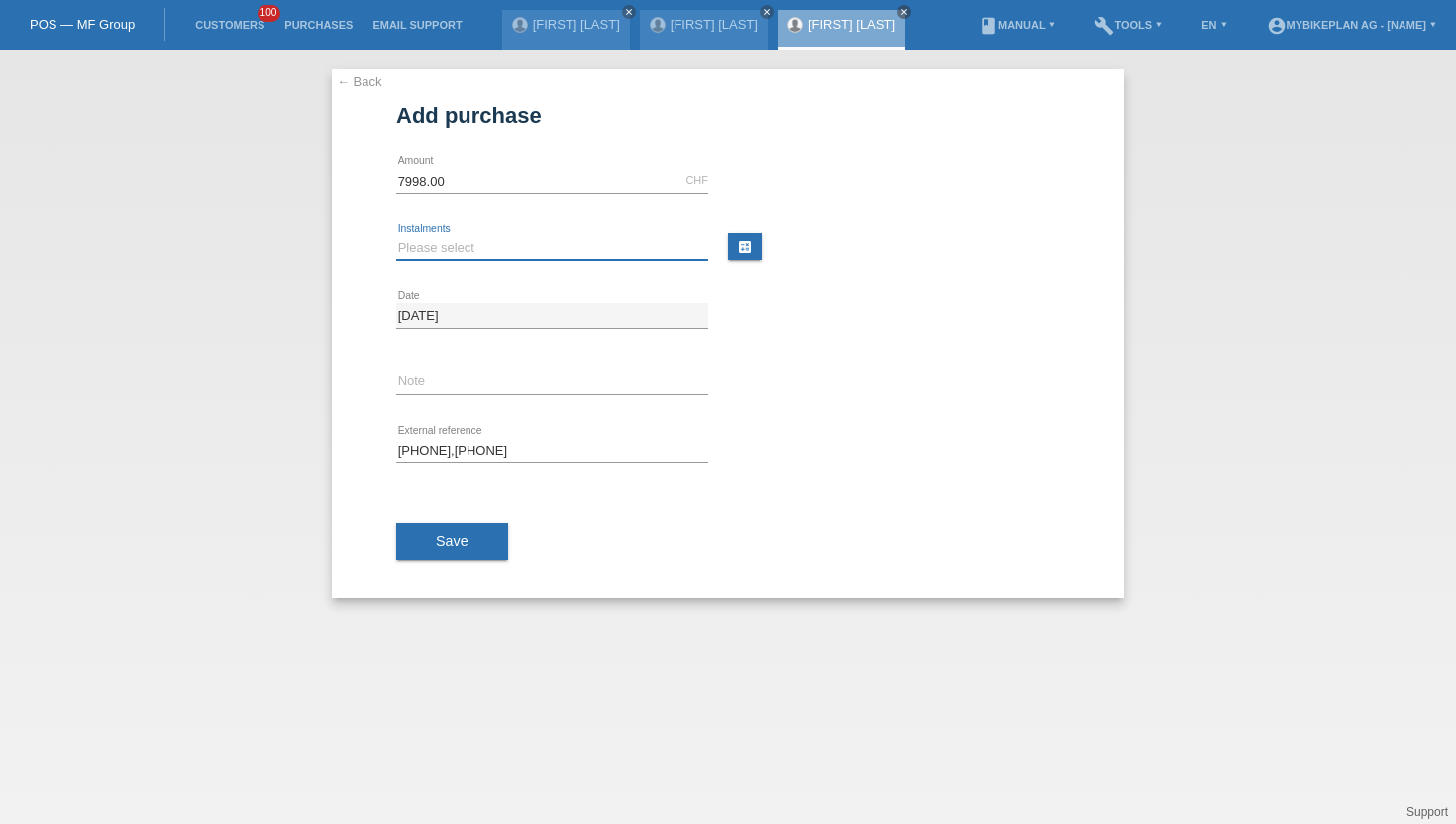 select on "487" 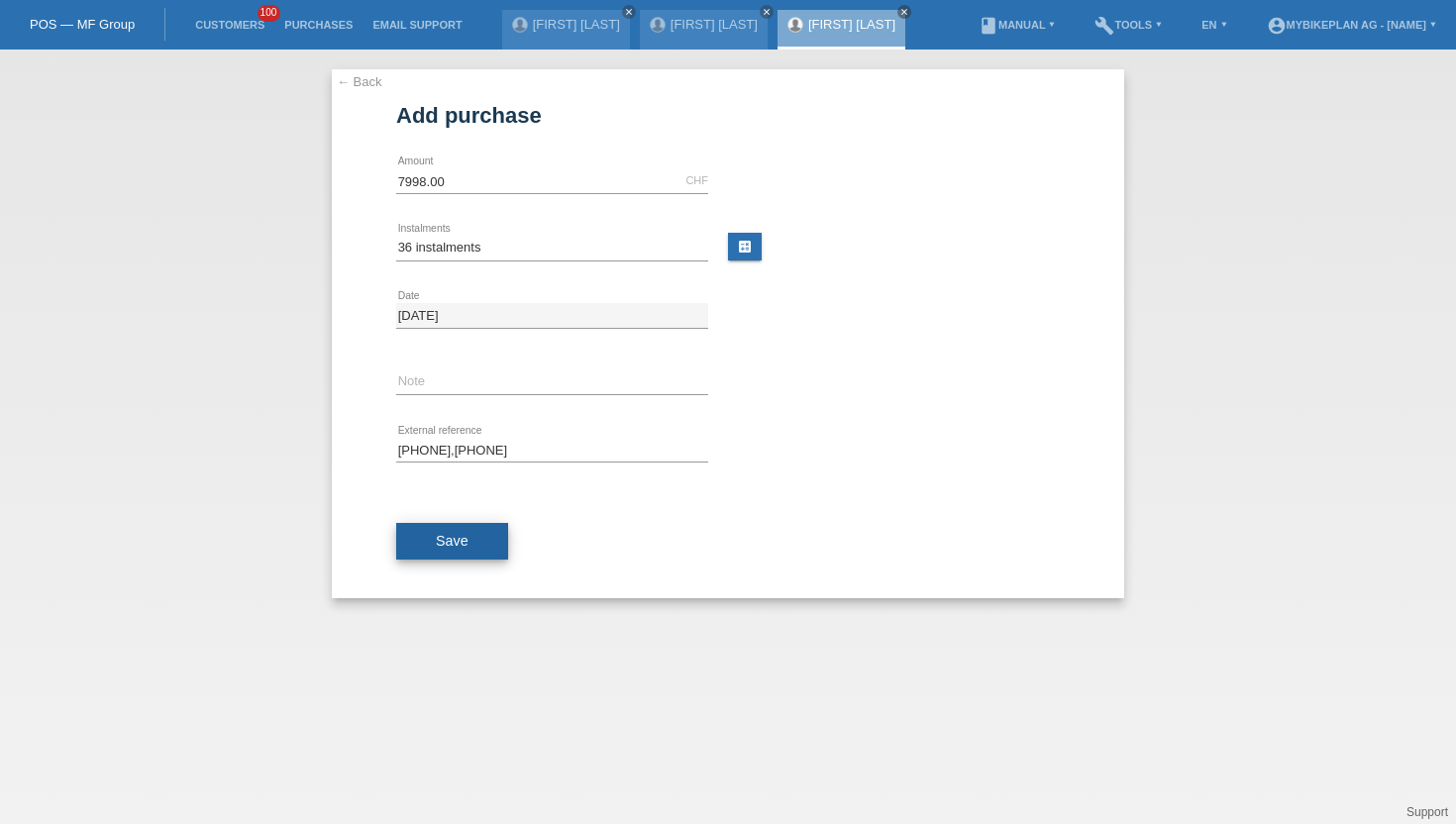 click on "Save" at bounding box center (452, 541) 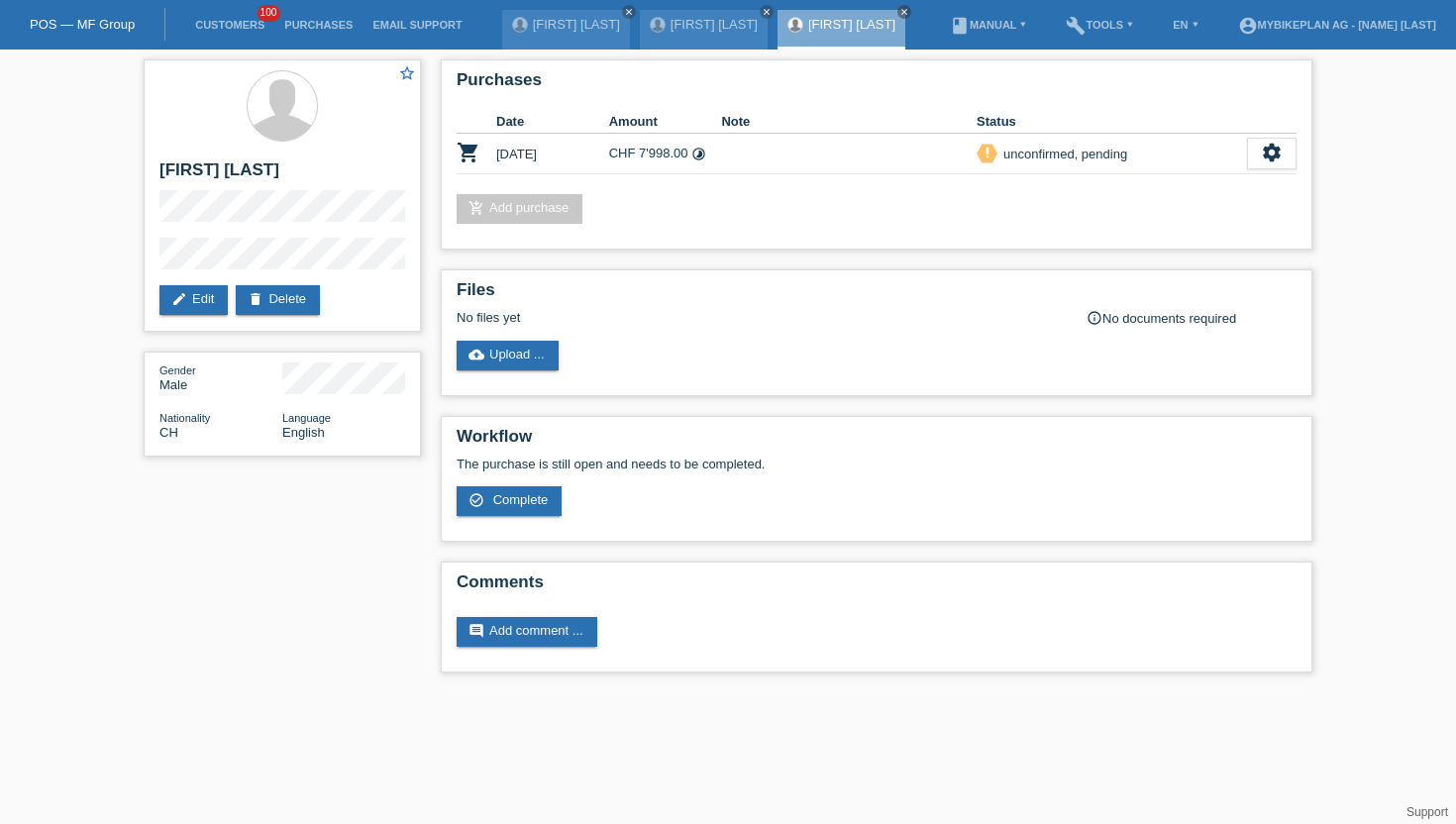 scroll, scrollTop: 0, scrollLeft: 0, axis: both 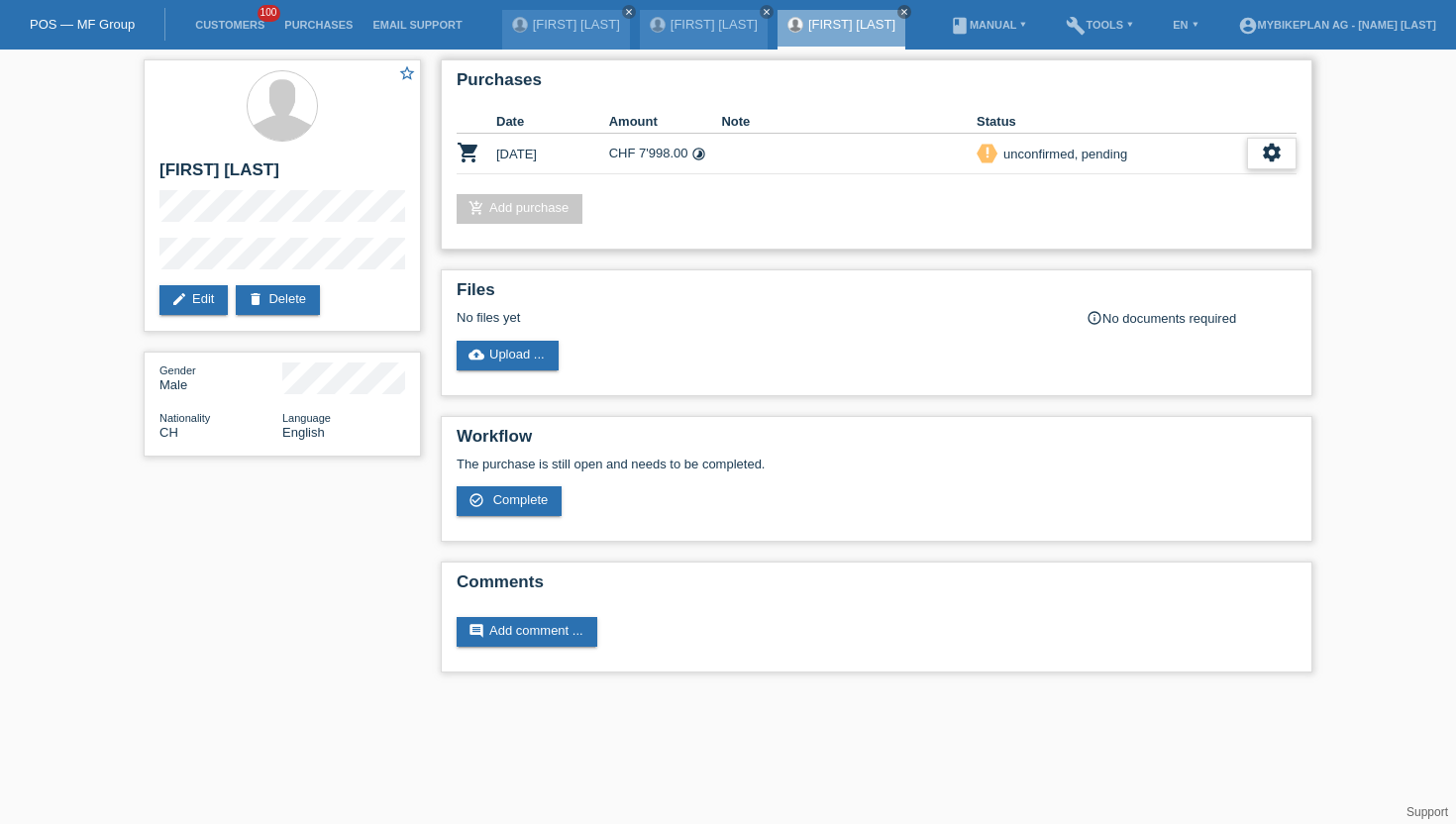 click on "settings" at bounding box center [1272, 153] 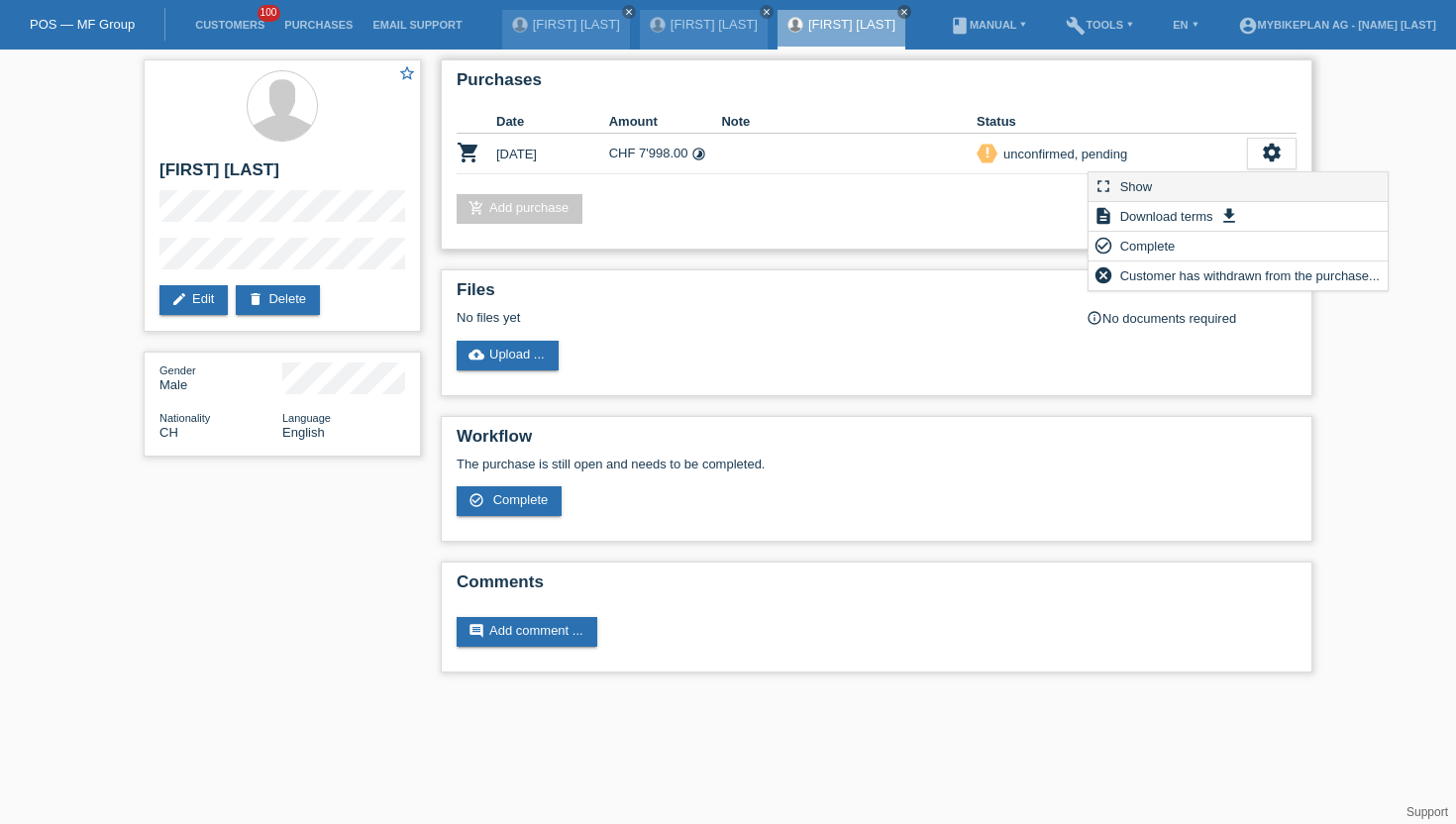 click on "fullscreen   Show" at bounding box center [1238, 187] 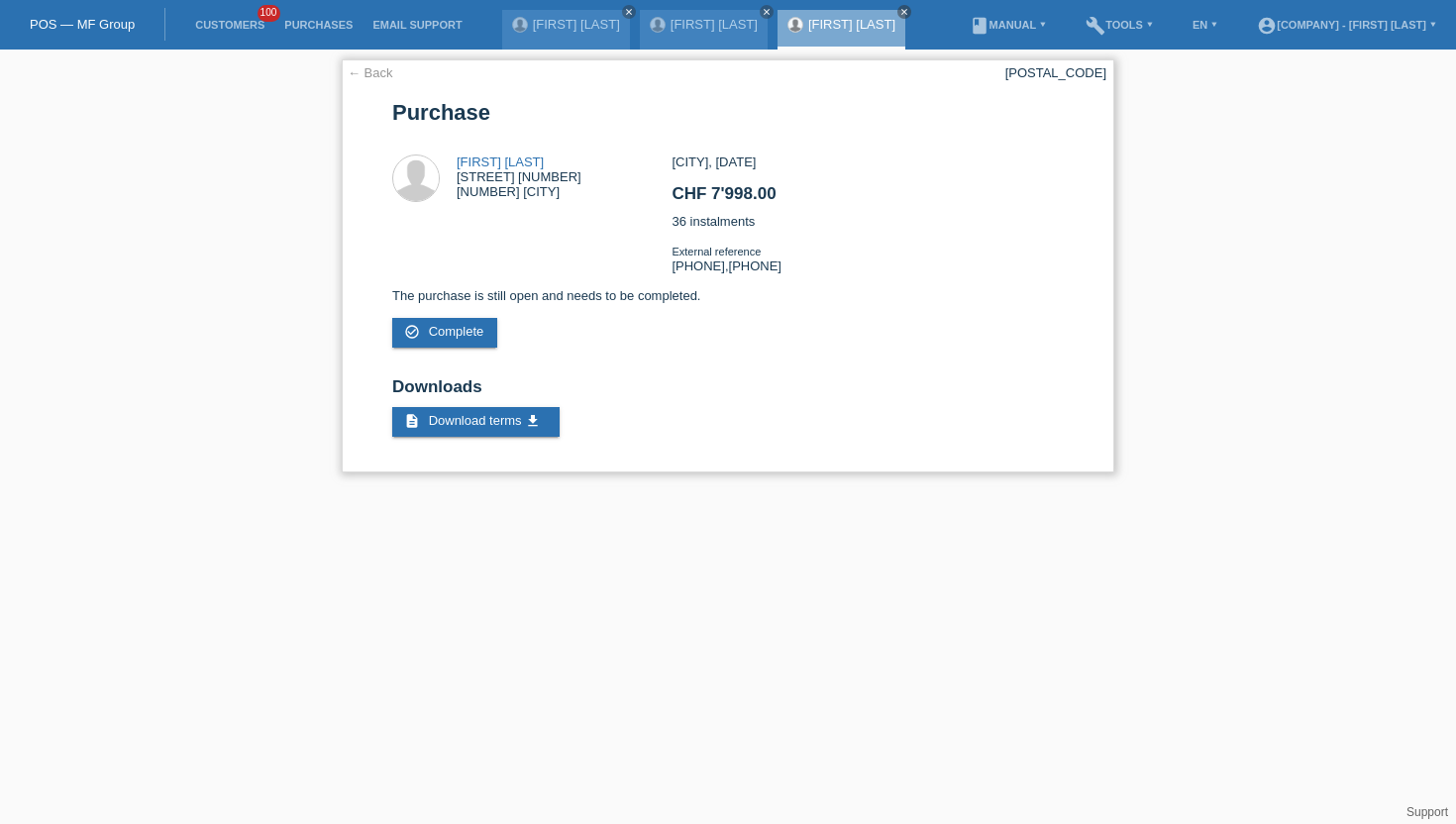 scroll, scrollTop: 0, scrollLeft: 0, axis: both 